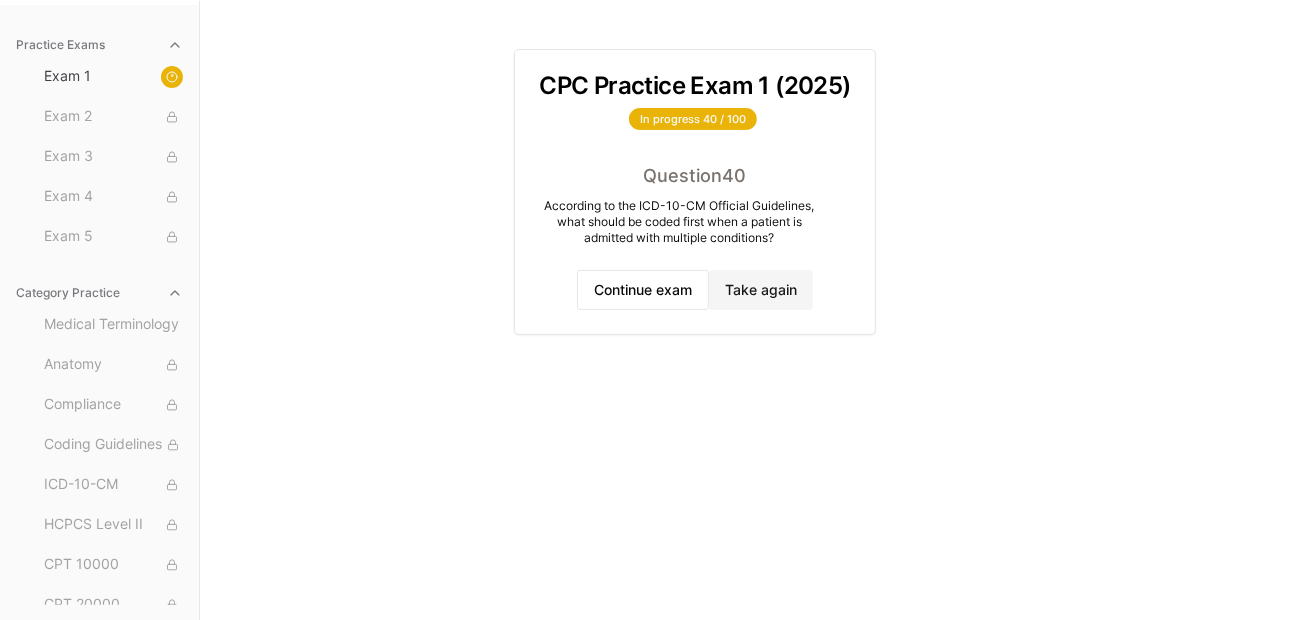 scroll, scrollTop: 0, scrollLeft: 0, axis: both 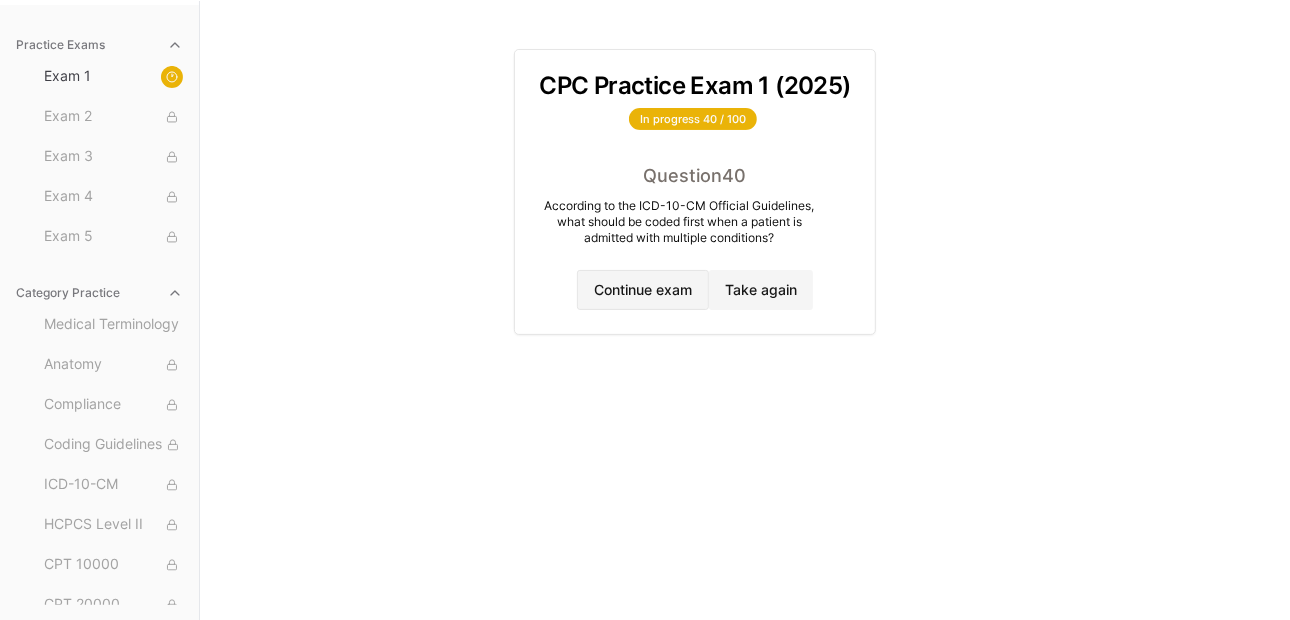 click on "Continue exam" at bounding box center (643, 290) 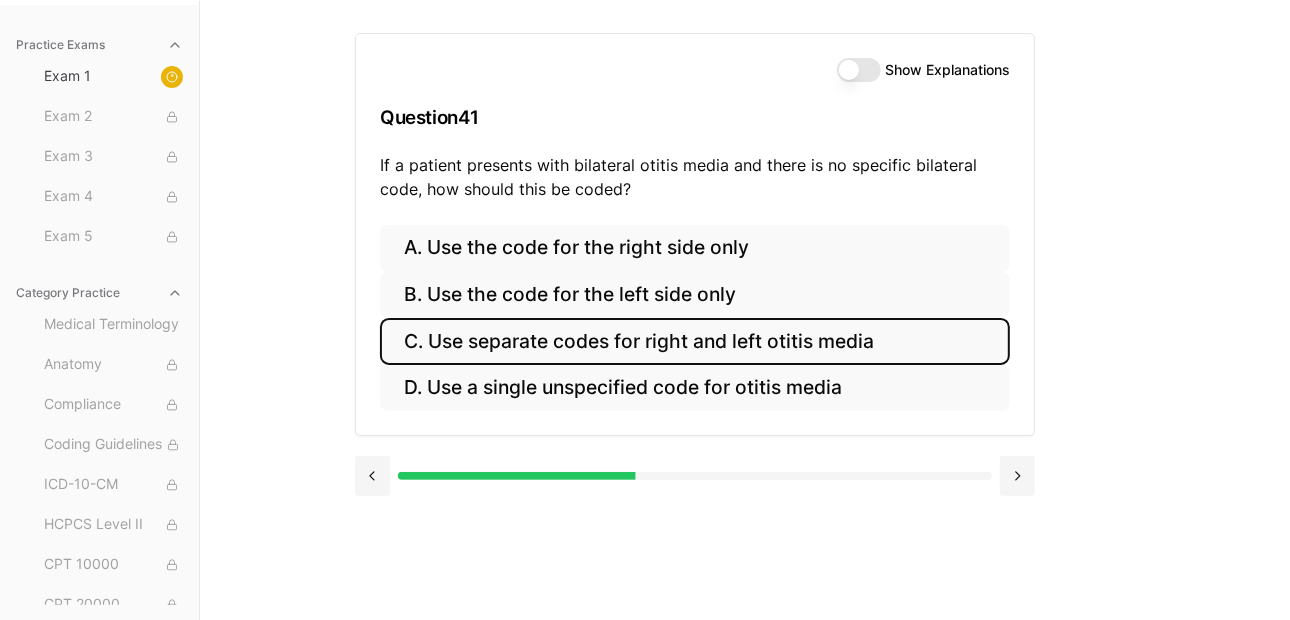 click on "C. Use separate codes for right and left otitis media" at bounding box center (695, 341) 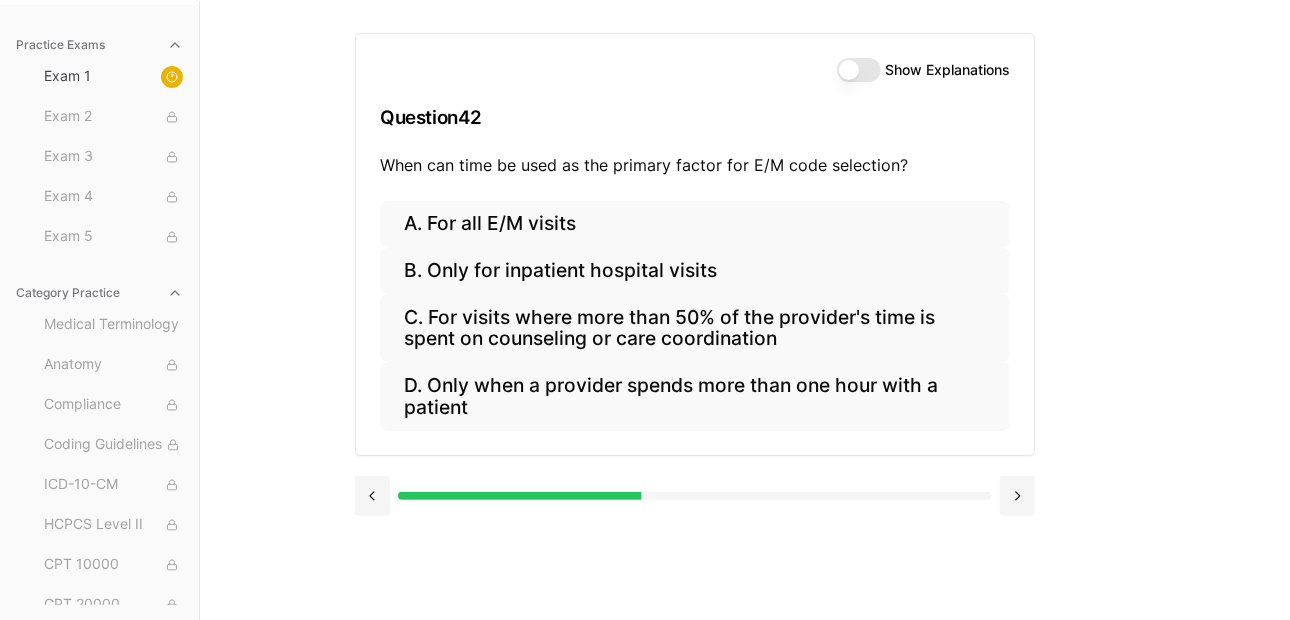 click on "Show Explanations" at bounding box center [859, 70] 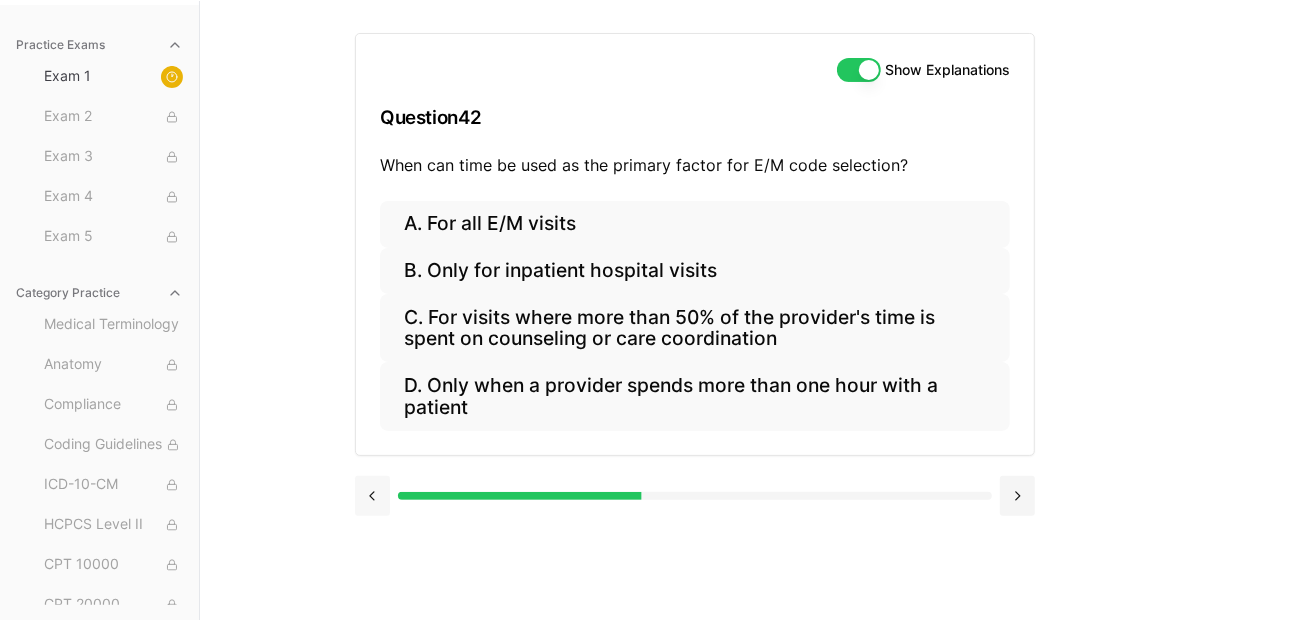 click at bounding box center [372, 496] 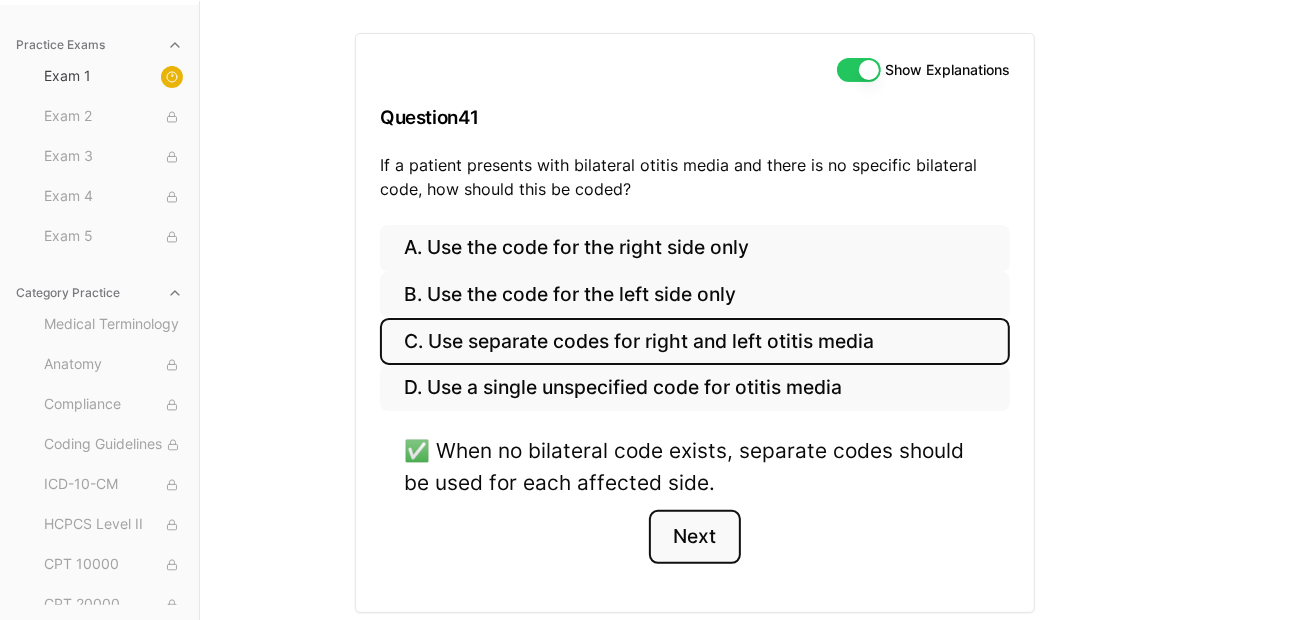 click on "Next" at bounding box center [694, 537] 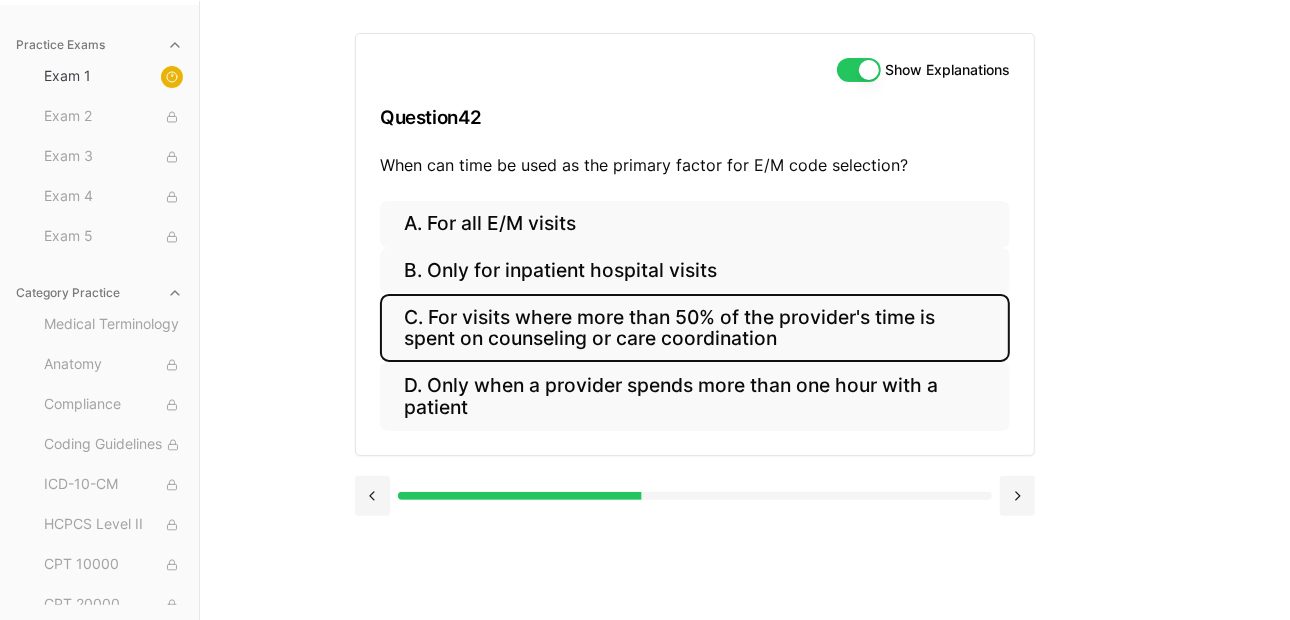 click on "C. For visits where more than 50% of the provider's time is spent on counseling or care coordination" at bounding box center (695, 328) 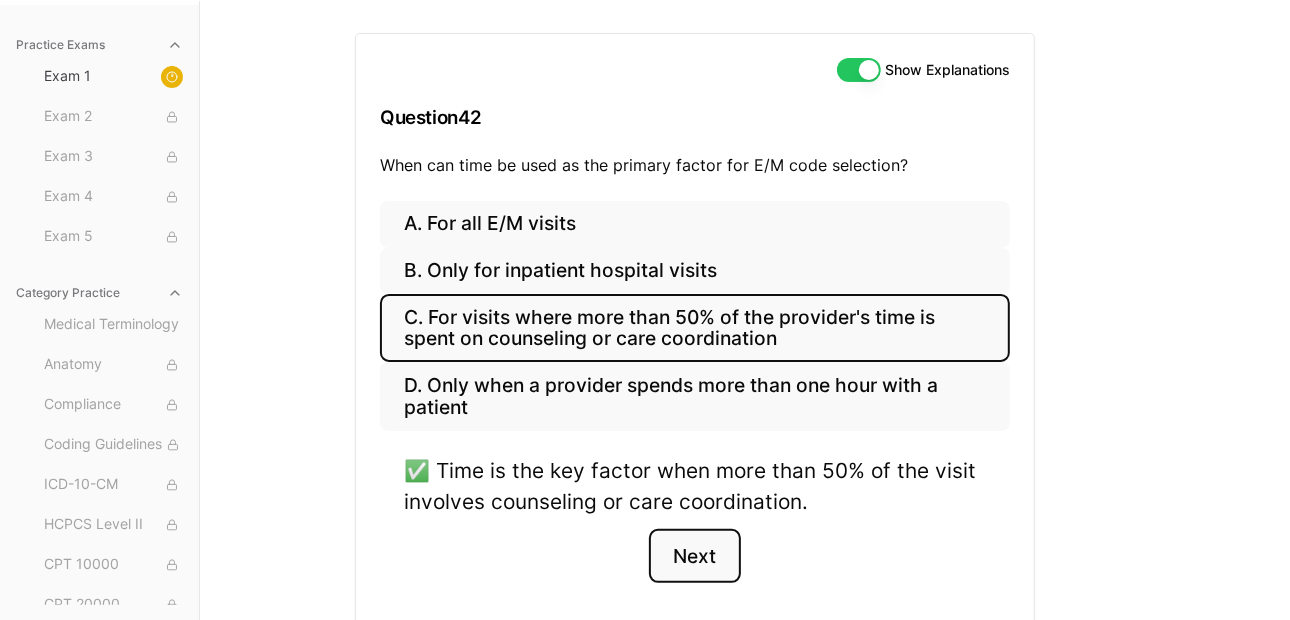 click on "Next" at bounding box center [694, 556] 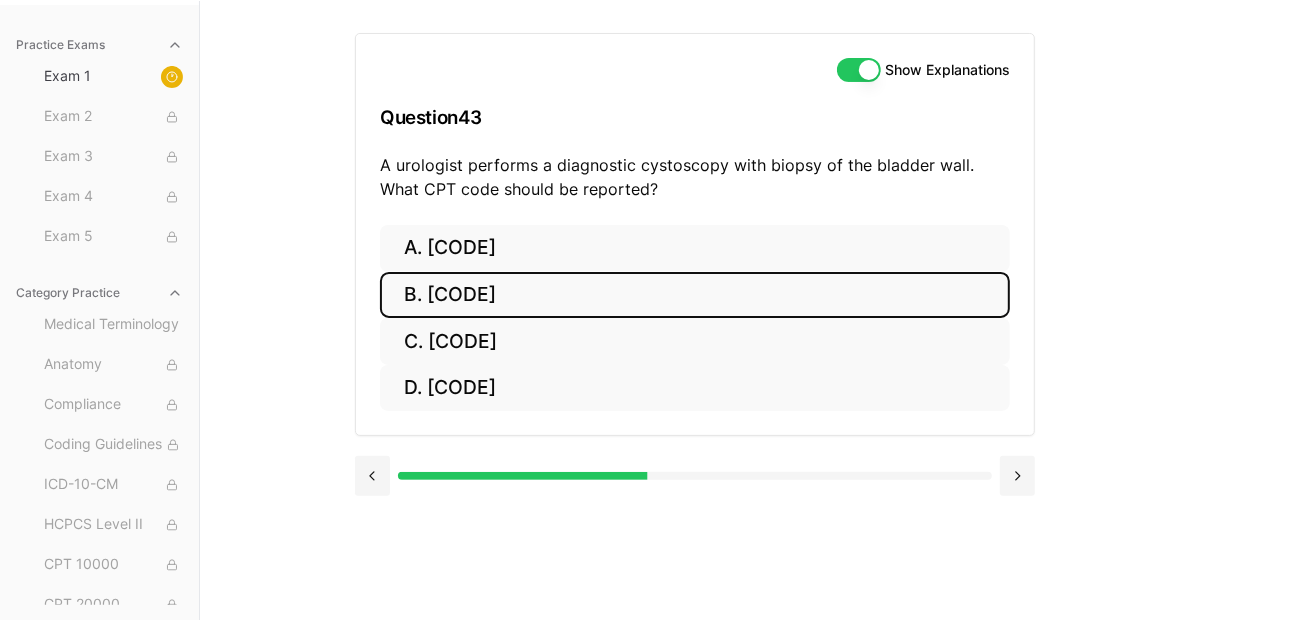 click on "B. [CODE]" at bounding box center (695, 295) 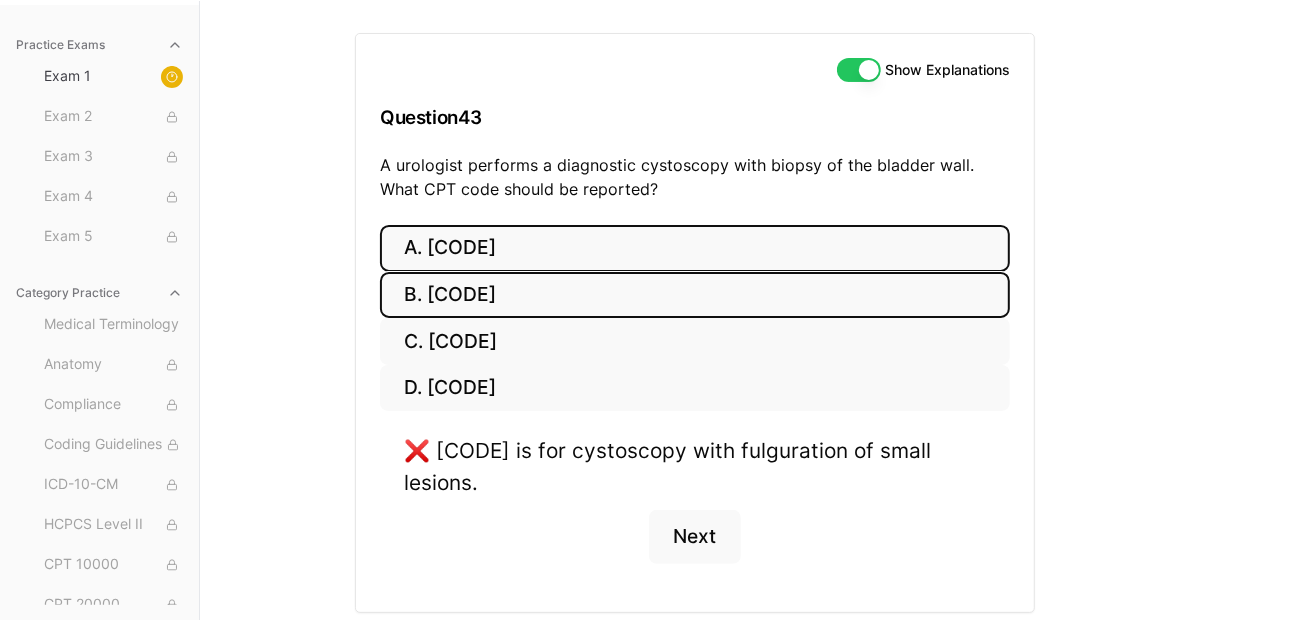 click on "A. [CODE]" at bounding box center (695, 248) 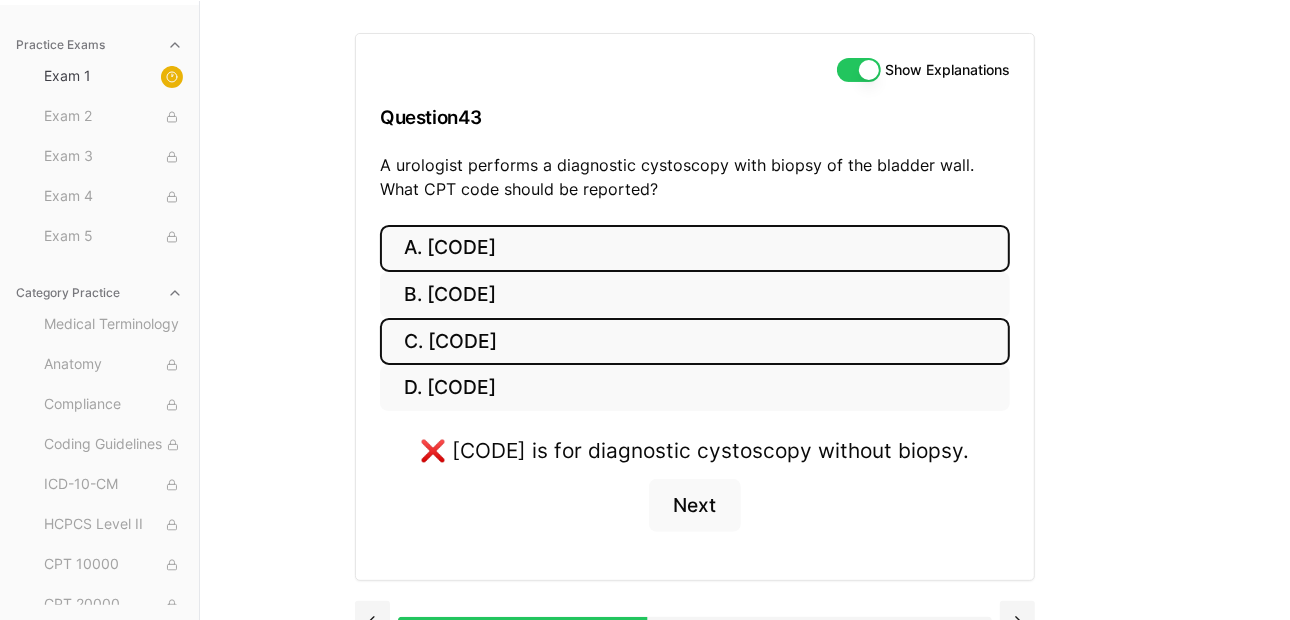 click on "C. [CODE]" at bounding box center [695, 341] 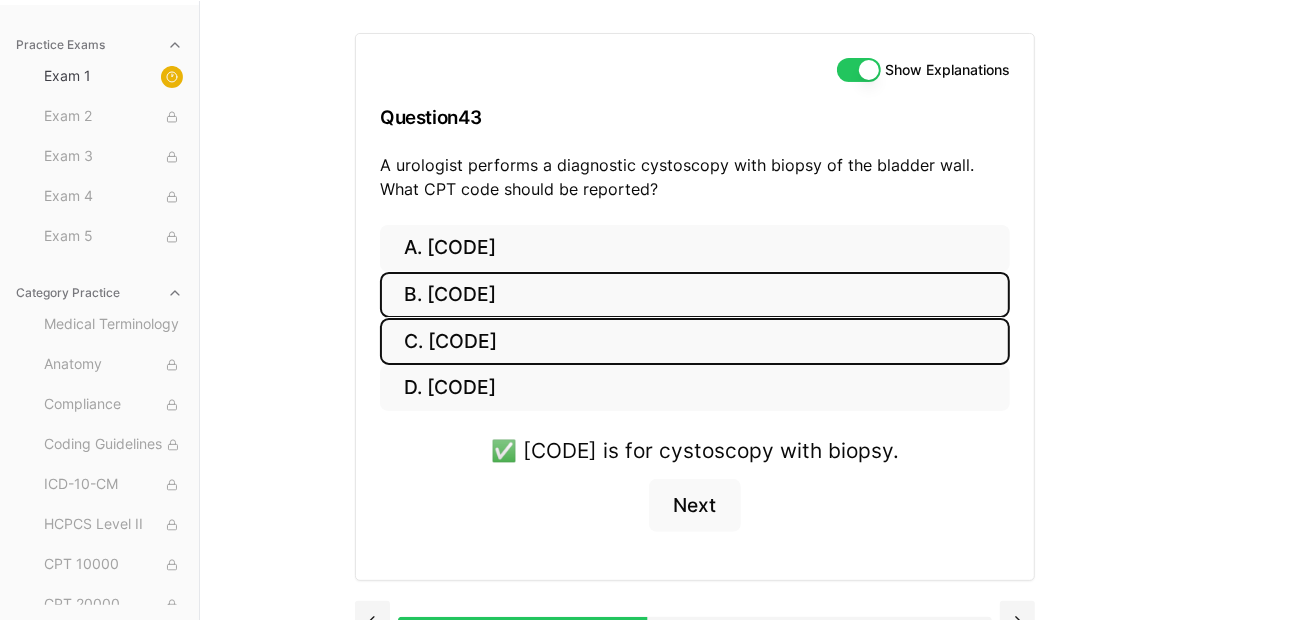click on "B. [CODE]" at bounding box center (695, 295) 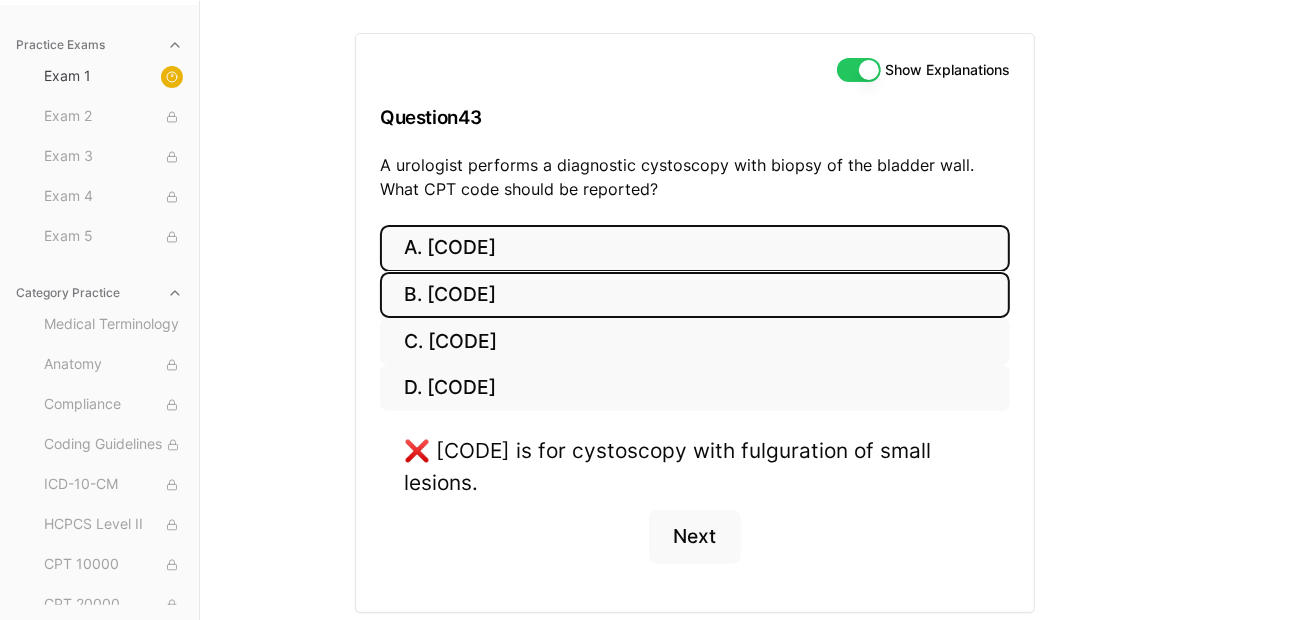 click on "A. [CODE]" at bounding box center (695, 248) 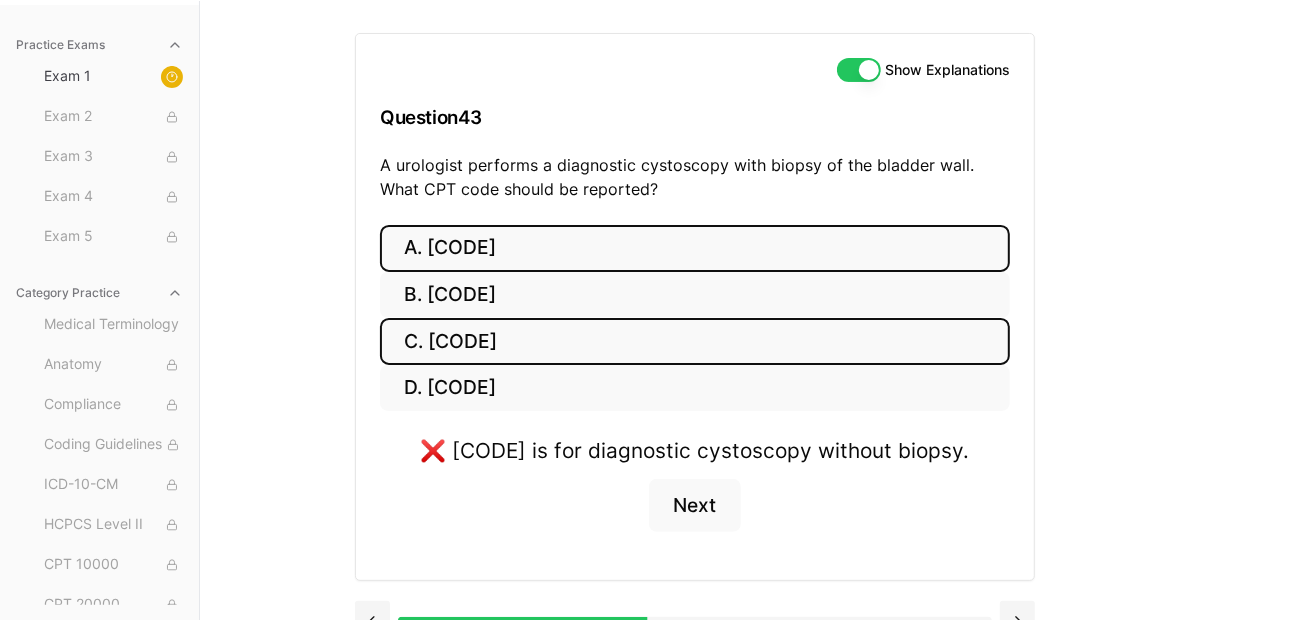 click on "C. [CODE]" at bounding box center (695, 341) 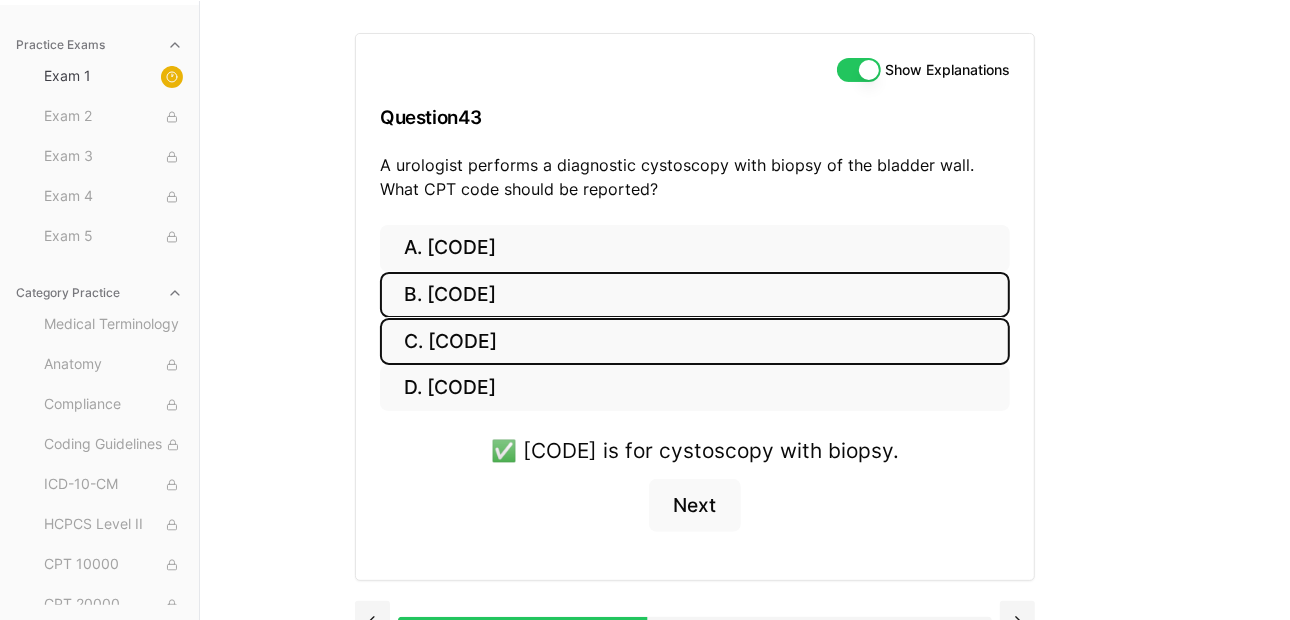 click on "B. [CODE]" at bounding box center [695, 295] 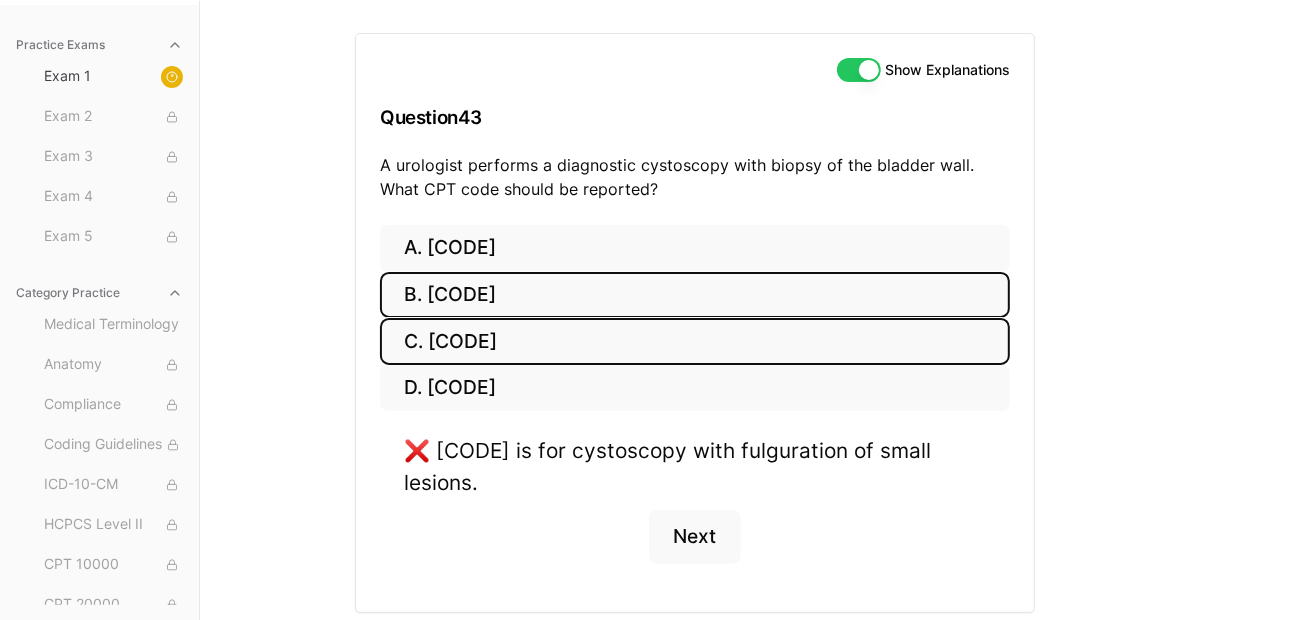 click on "C. [CODE]" at bounding box center [695, 341] 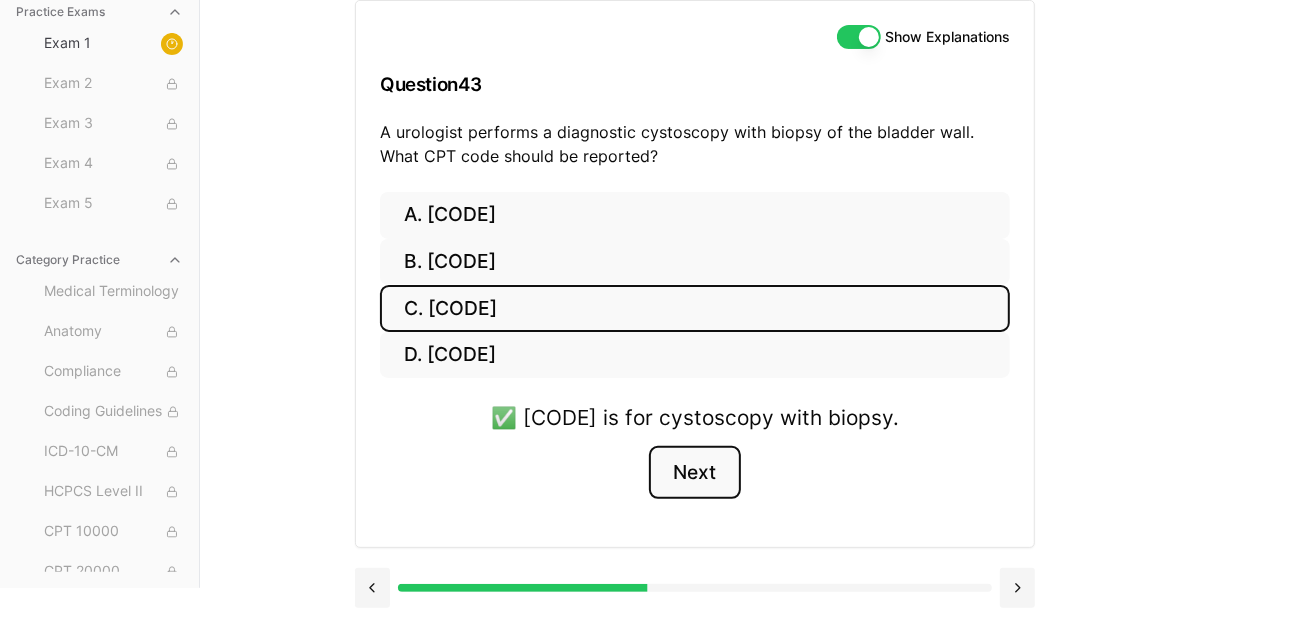 click on "Next" at bounding box center (694, 473) 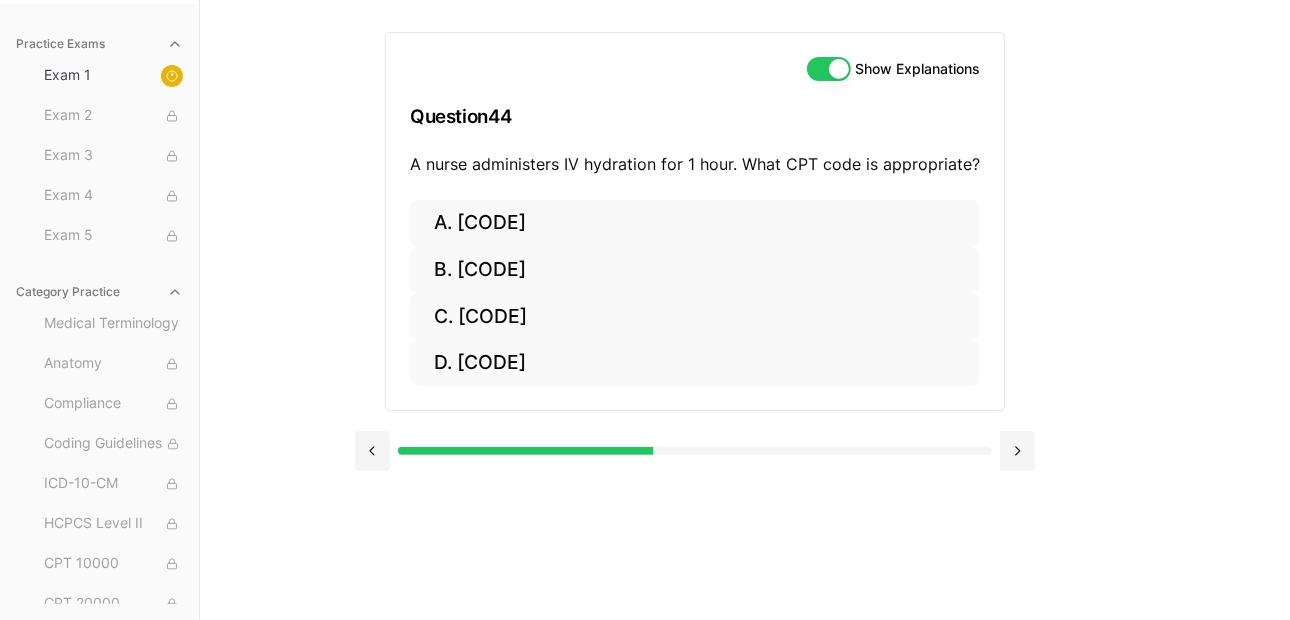 scroll, scrollTop: 183, scrollLeft: 0, axis: vertical 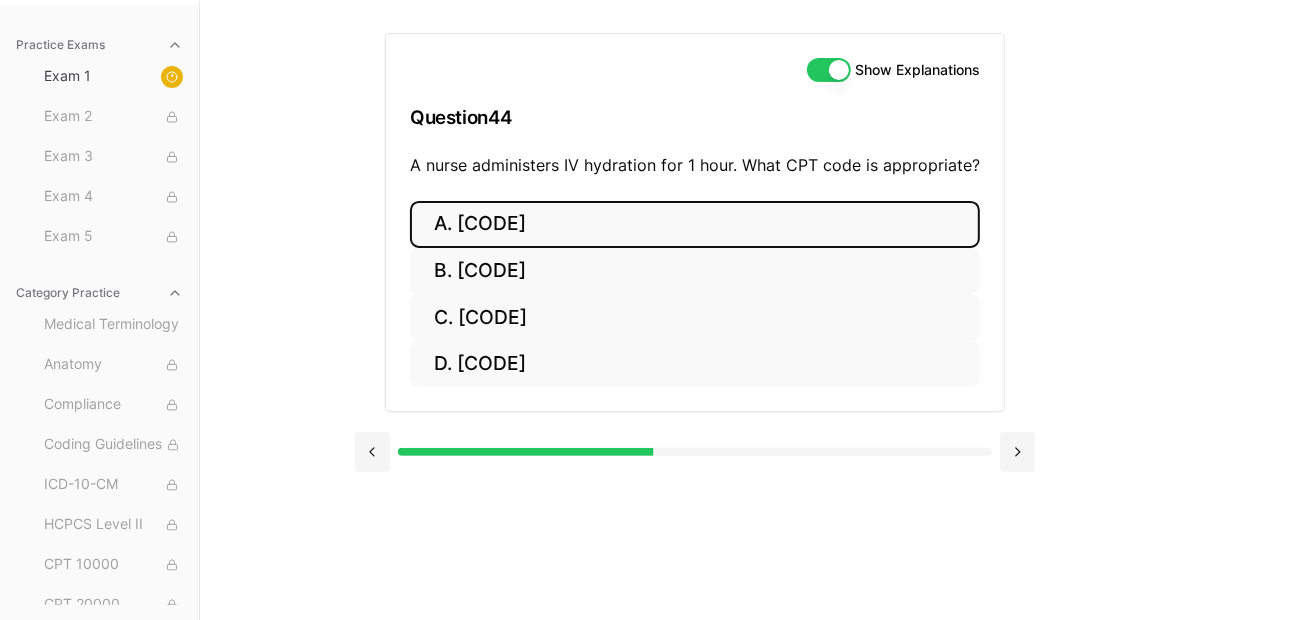 click on "A. [CODE]" at bounding box center [695, 224] 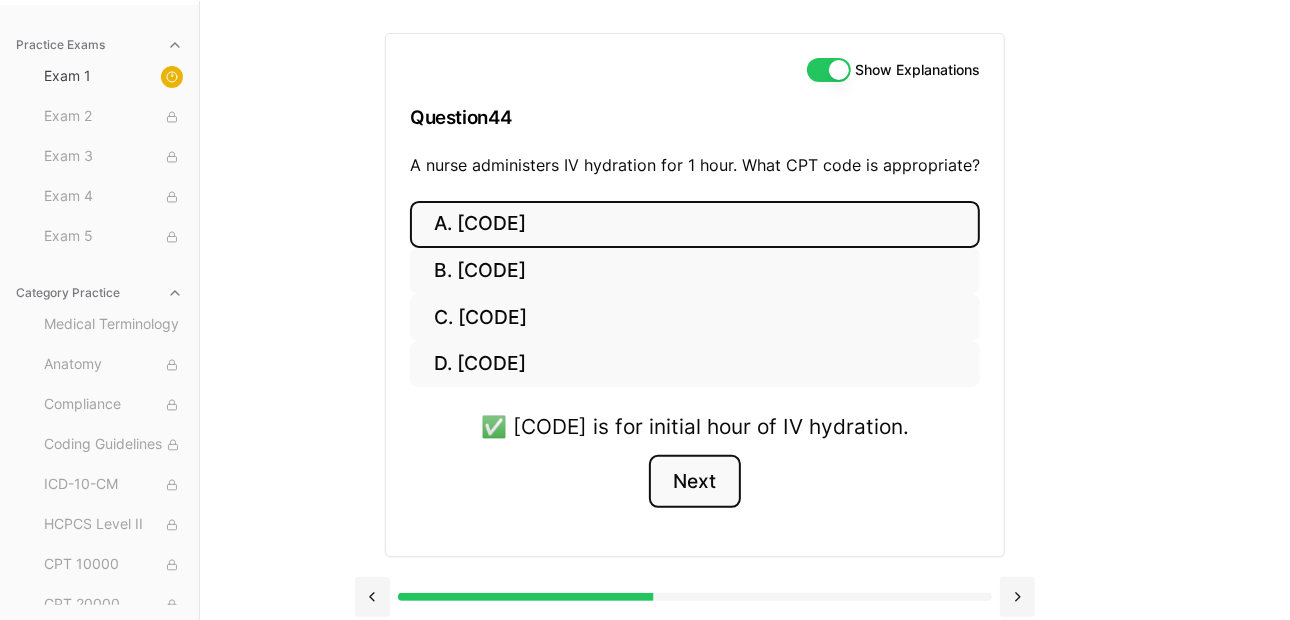 click on "Next" at bounding box center (694, 482) 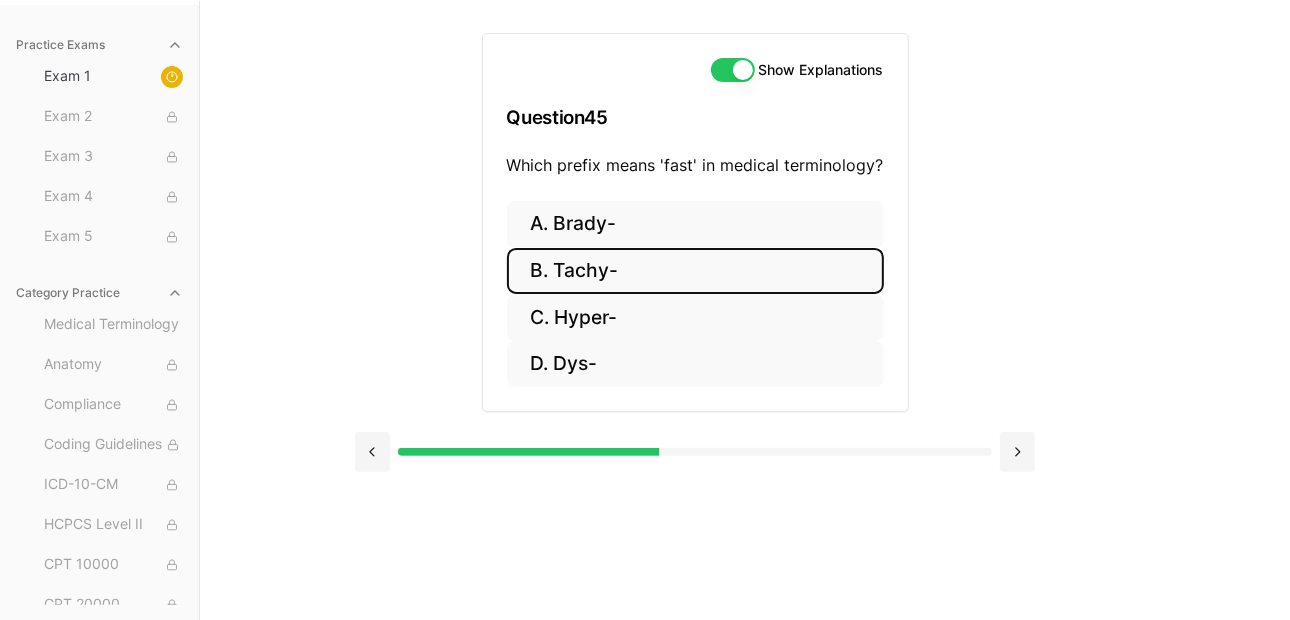 click on "B. Tachy-" at bounding box center (695, 271) 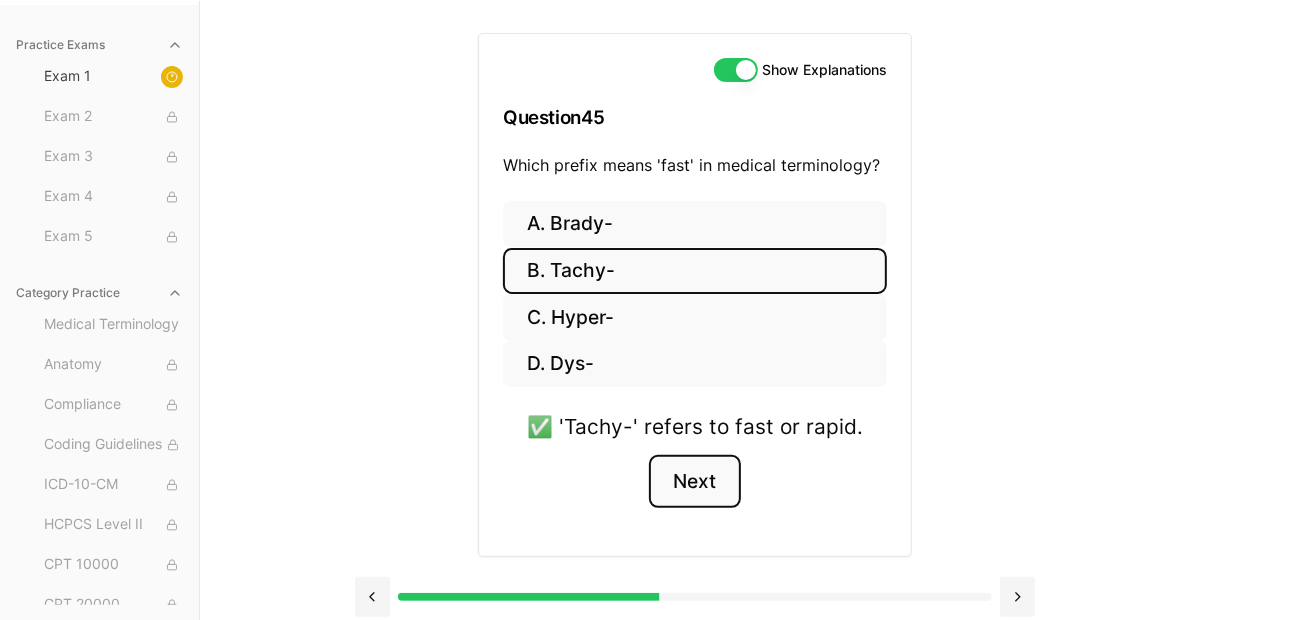 click on "Next" at bounding box center [694, 482] 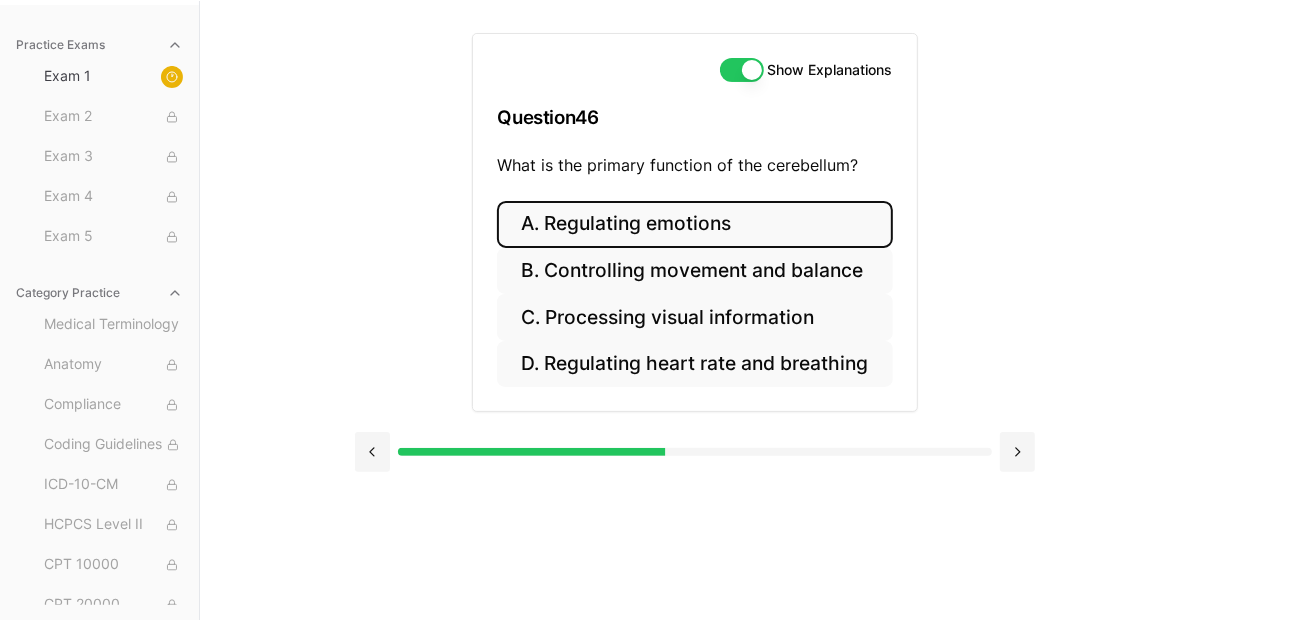 click on "A. Regulating emotions" at bounding box center (694, 224) 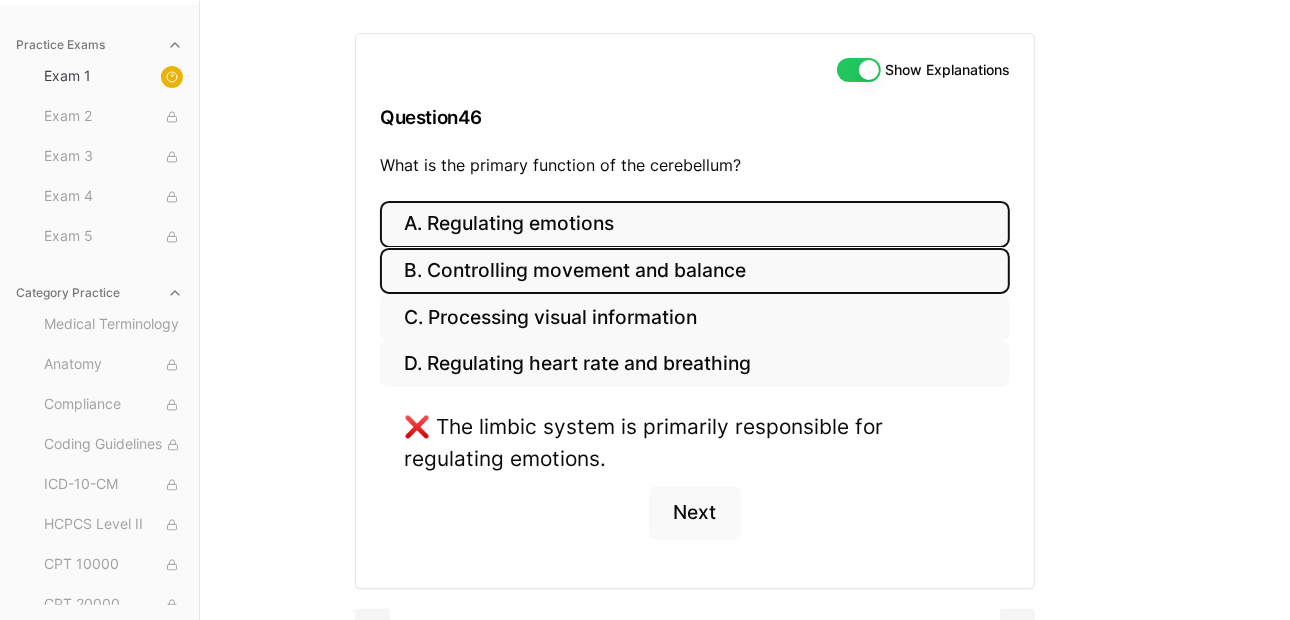 click on "B. Controlling movement and balance" at bounding box center [695, 271] 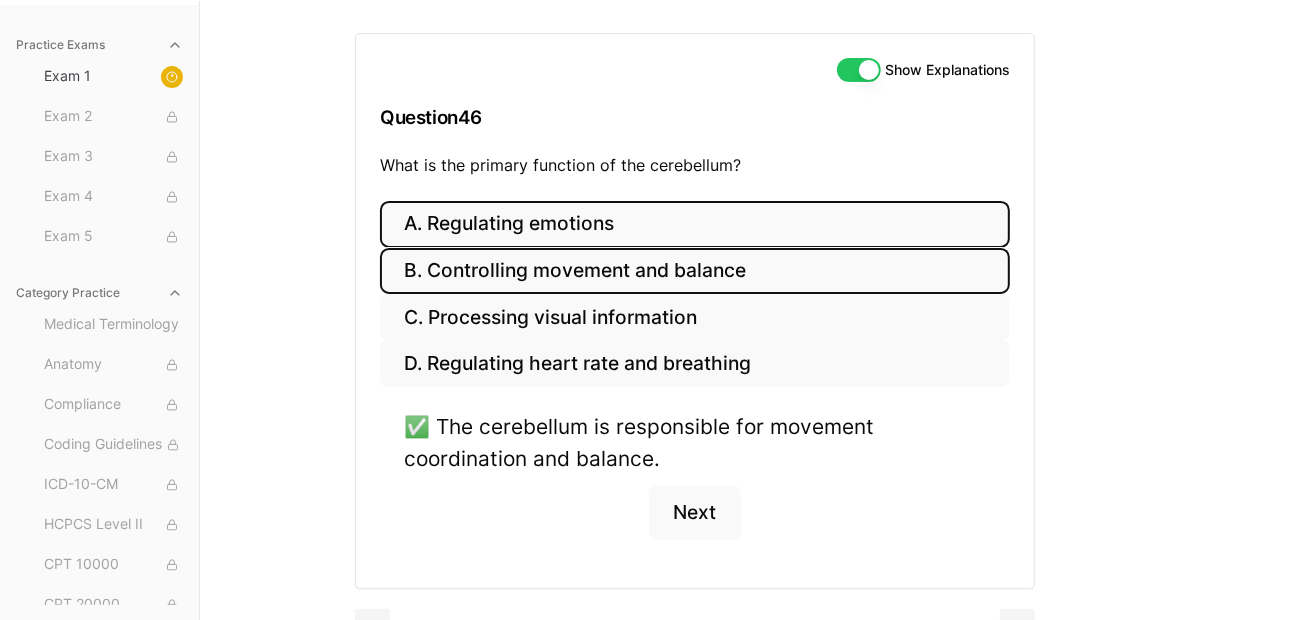 click on "A. Regulating emotions" at bounding box center (695, 224) 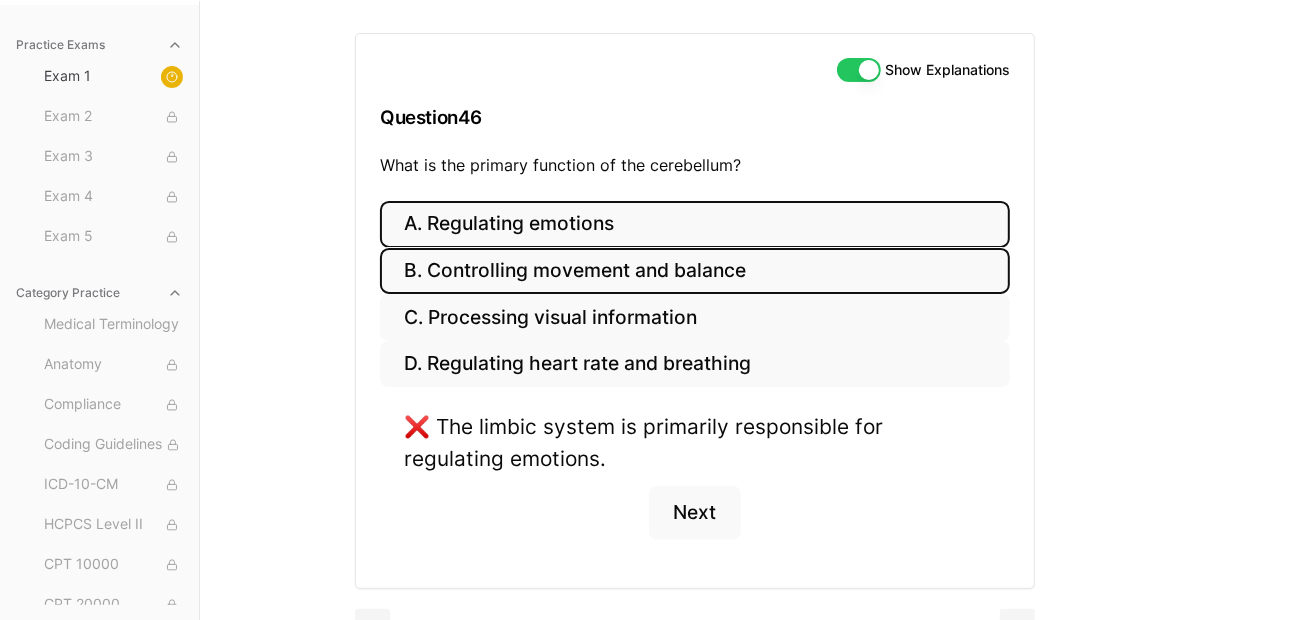 click on "B. Controlling movement and balance" at bounding box center (695, 271) 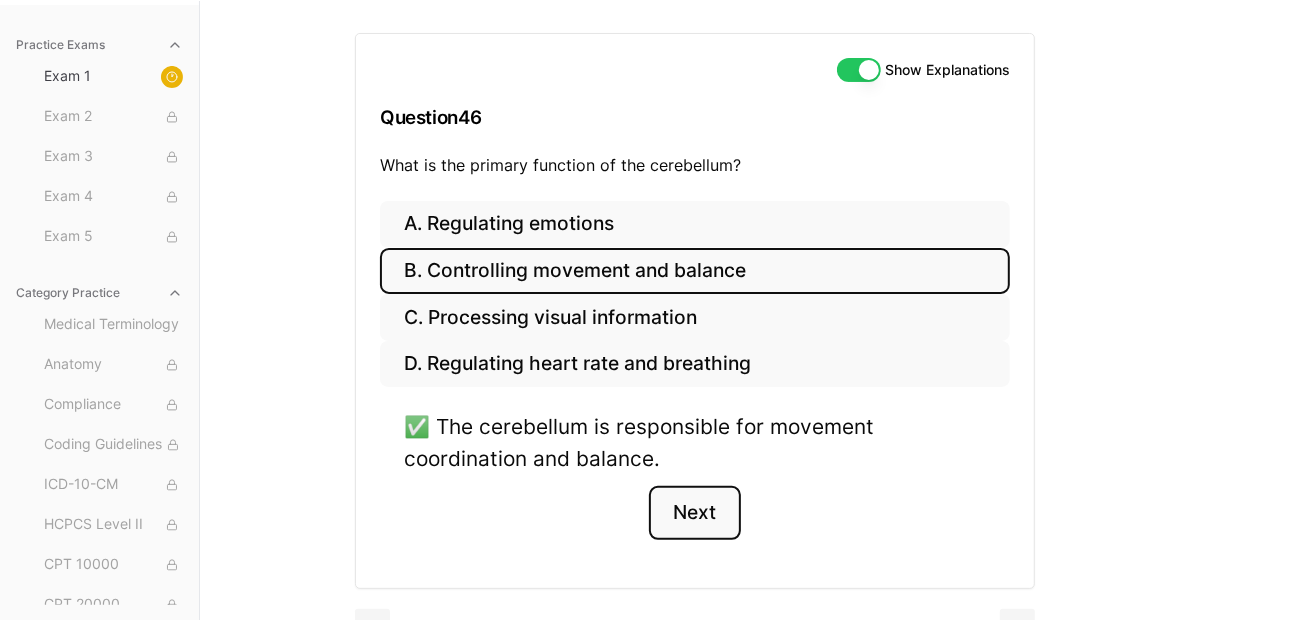 click on "Next" at bounding box center (694, 513) 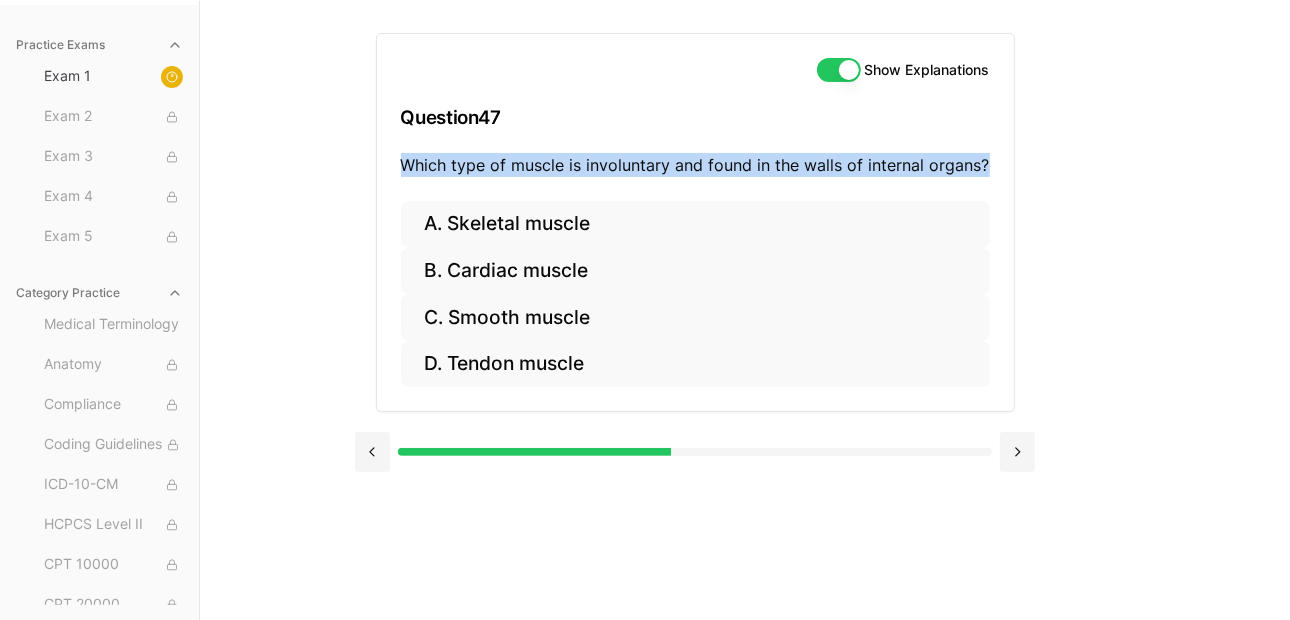 drag, startPoint x: 404, startPoint y: 157, endPoint x: 991, endPoint y: 159, distance: 587.0034 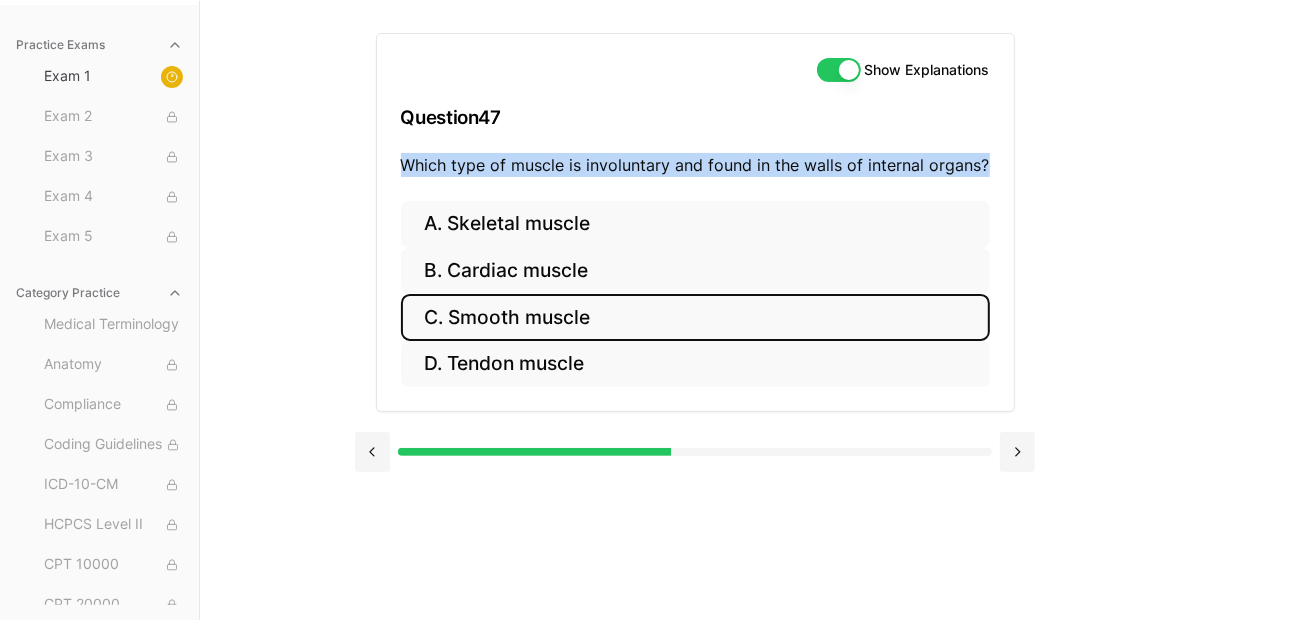 click on "C. Smooth muscle" at bounding box center (695, 317) 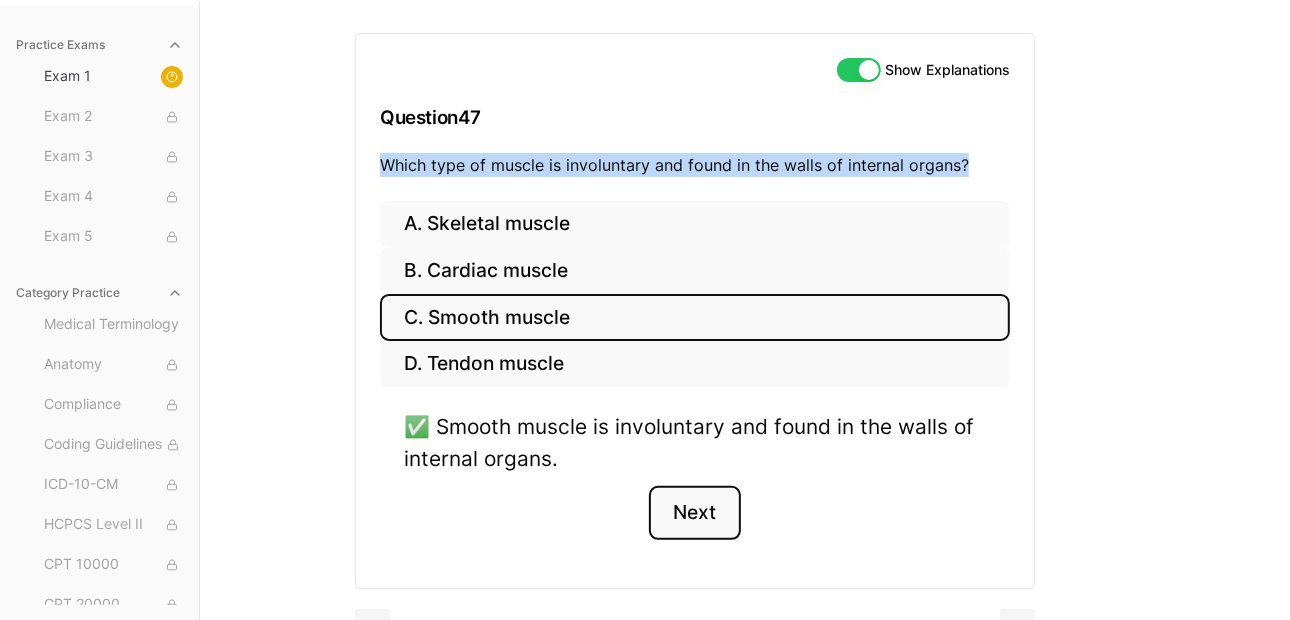 click on "Next" at bounding box center [694, 513] 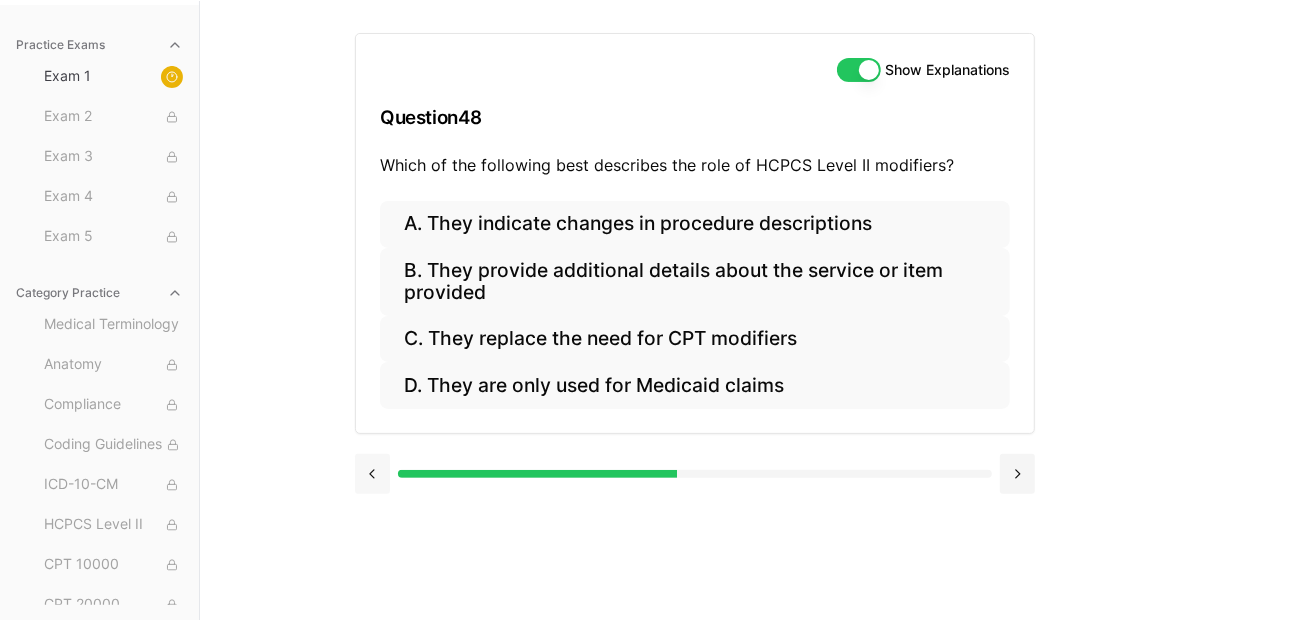 click at bounding box center [372, 474] 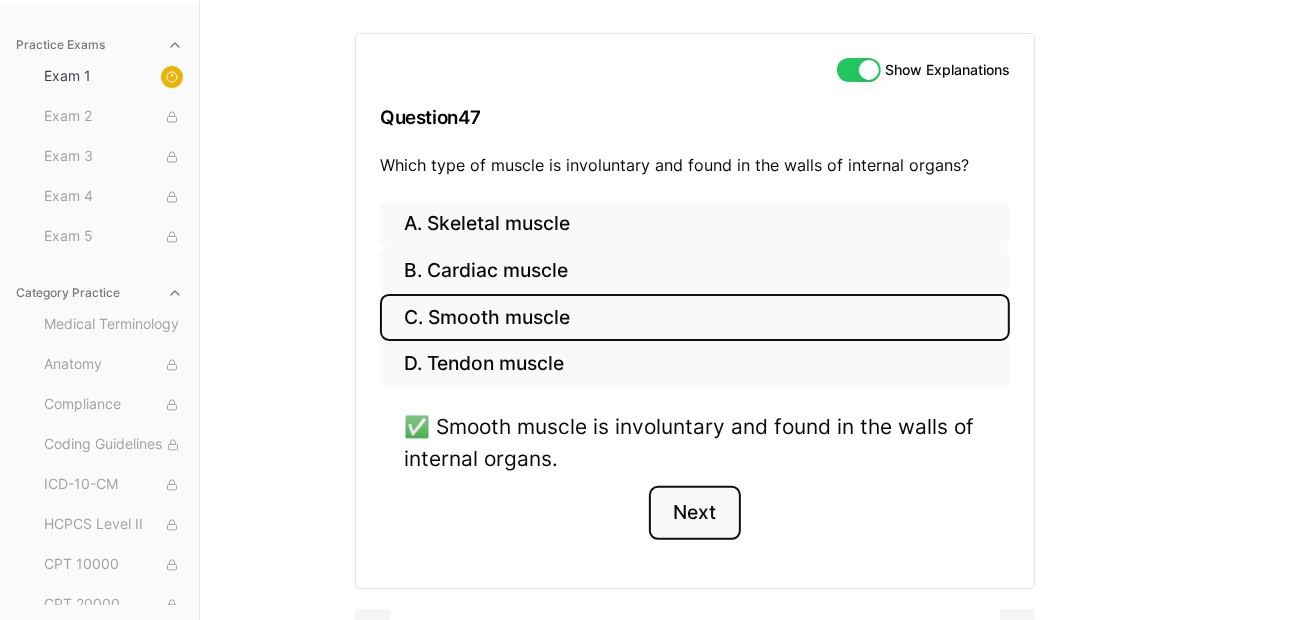 click on "Next" at bounding box center [694, 513] 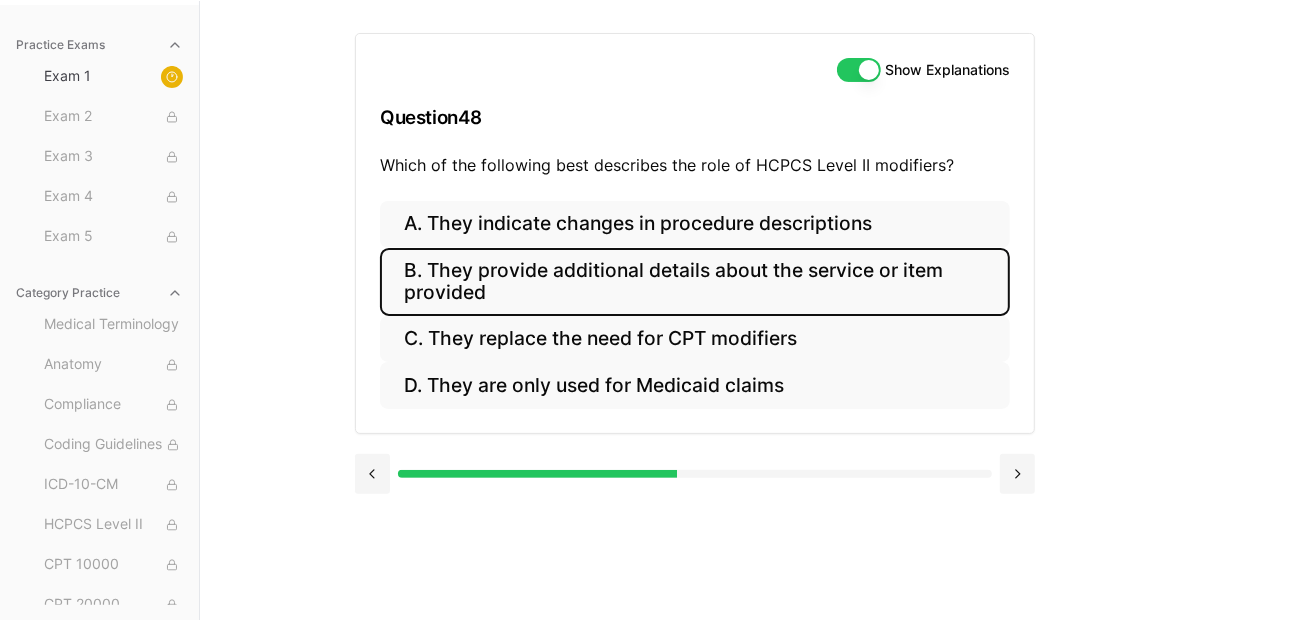 click on "B. They provide additional details about the service or item provided" at bounding box center (695, 282) 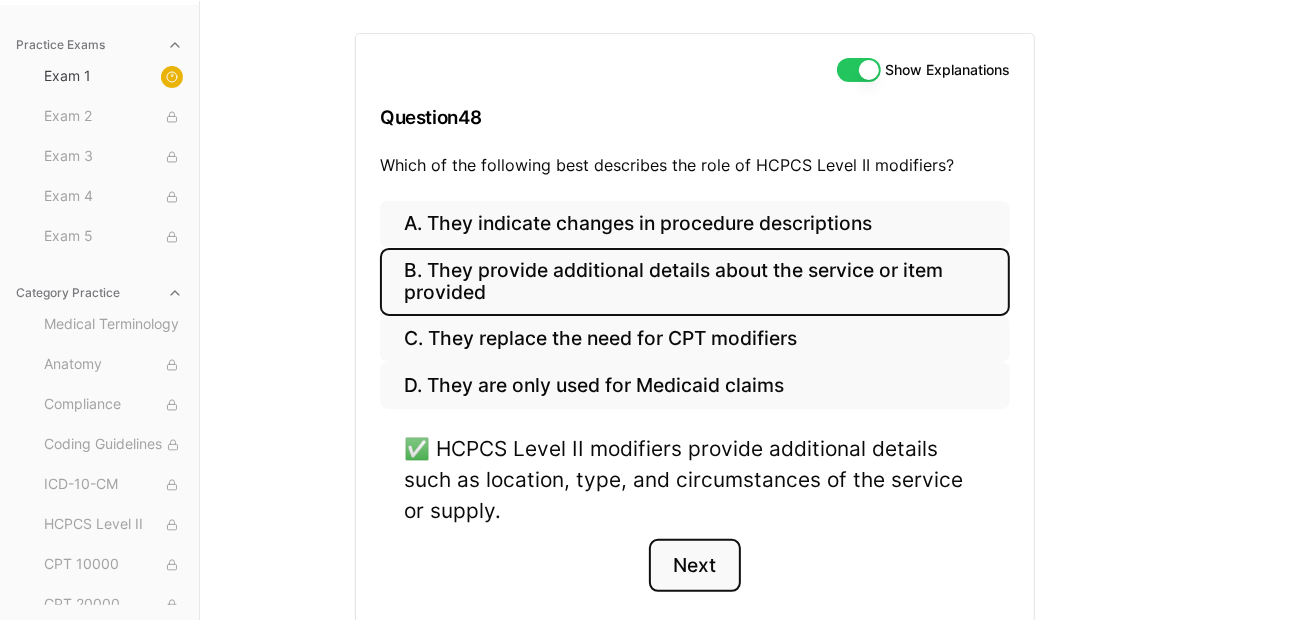 click on "Next" at bounding box center [694, 566] 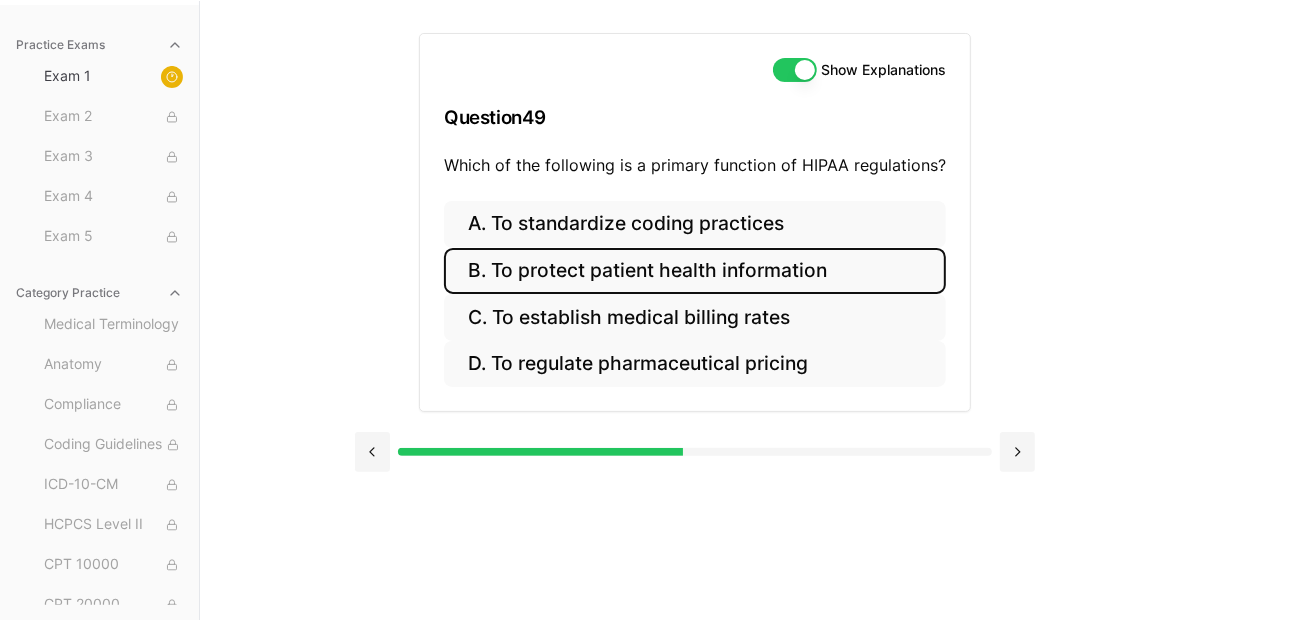 click on "B. To protect patient health information" at bounding box center [695, 271] 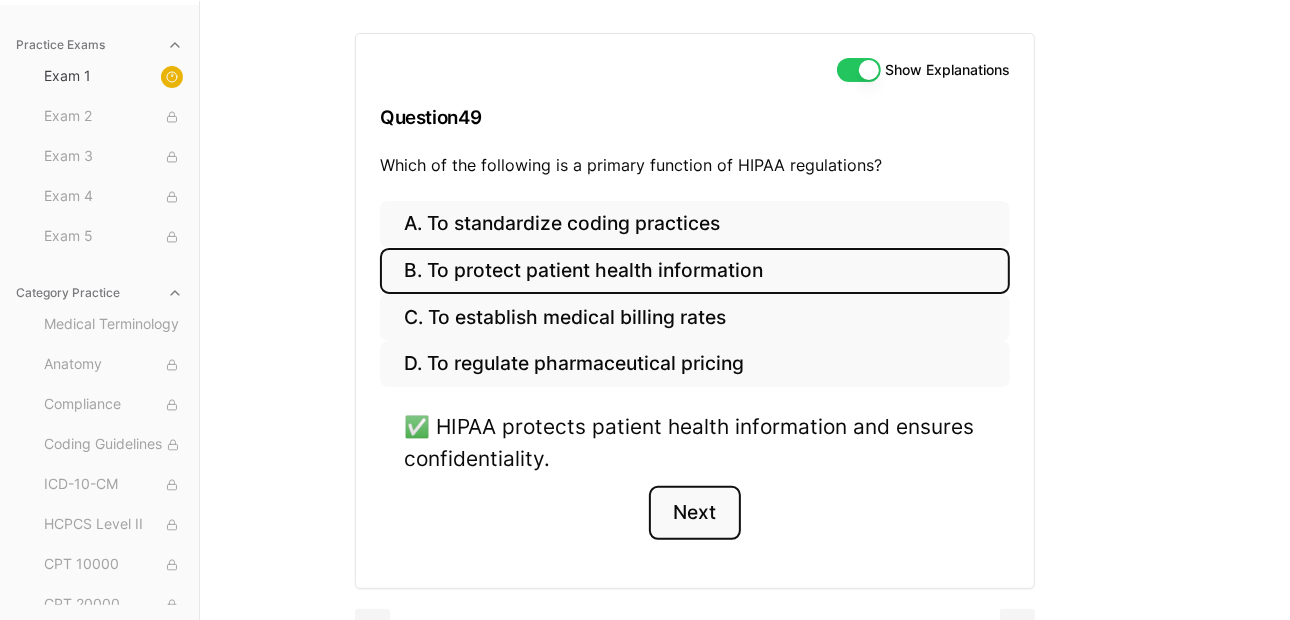 click on "Next" at bounding box center (694, 513) 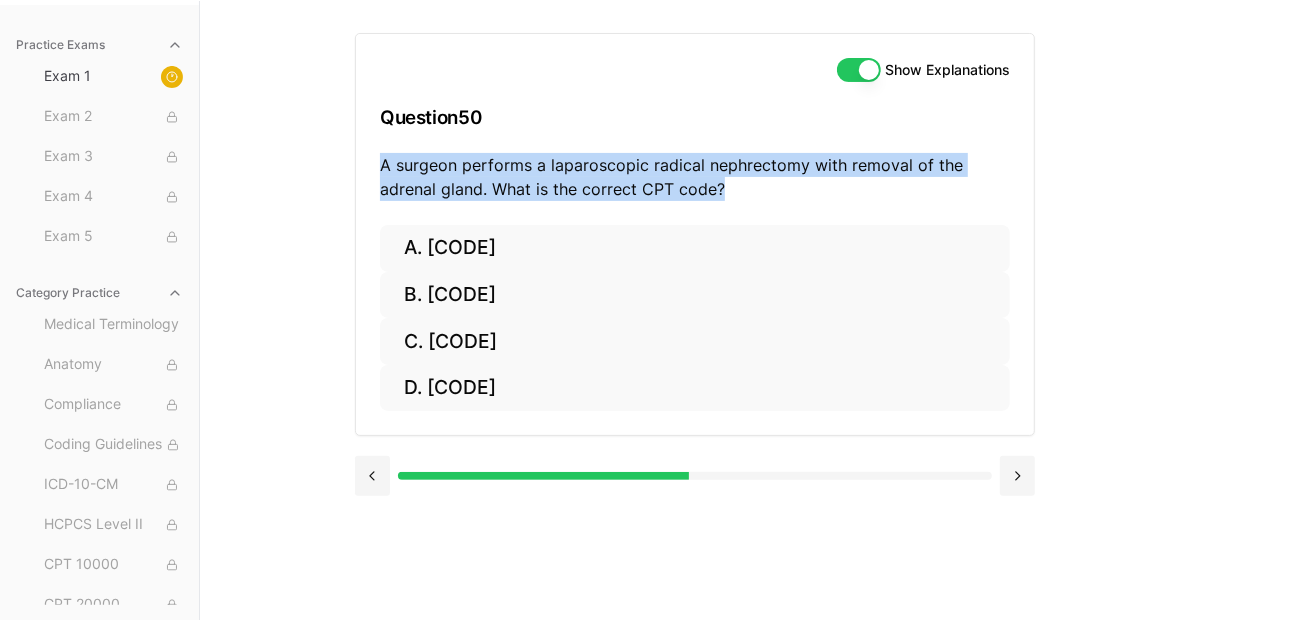 drag, startPoint x: 380, startPoint y: 162, endPoint x: 741, endPoint y: 204, distance: 363.435 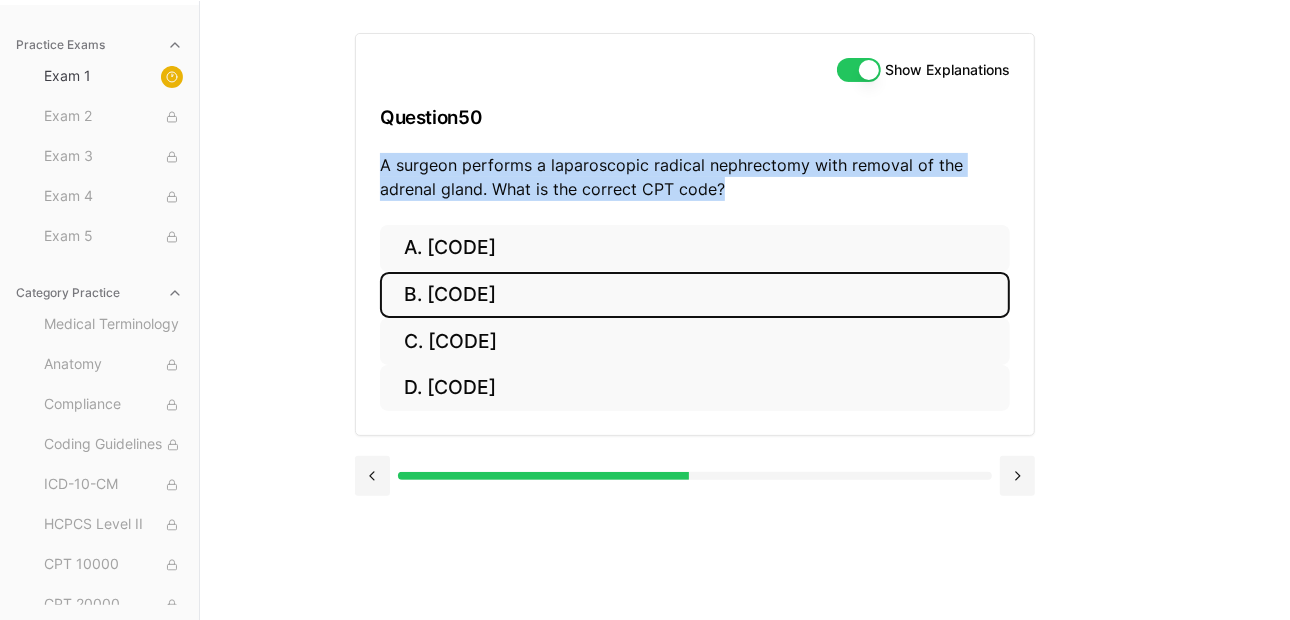 click on "B. [CODE]" at bounding box center (695, 295) 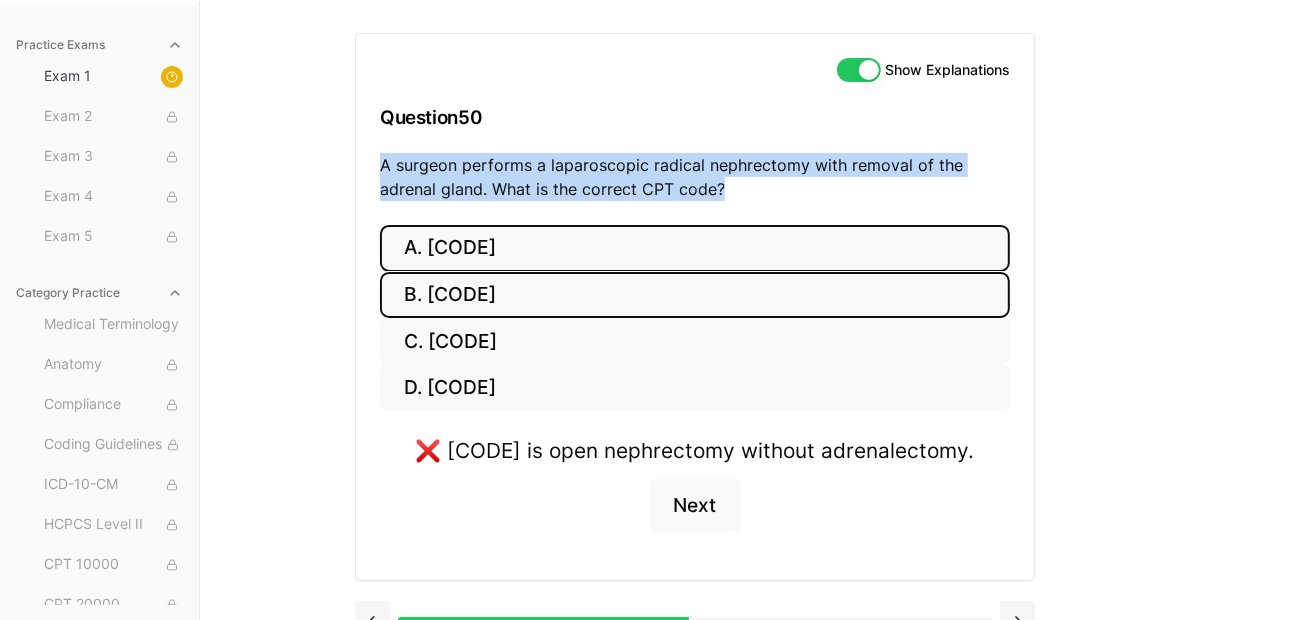 click on "A. [CODE]" at bounding box center (695, 248) 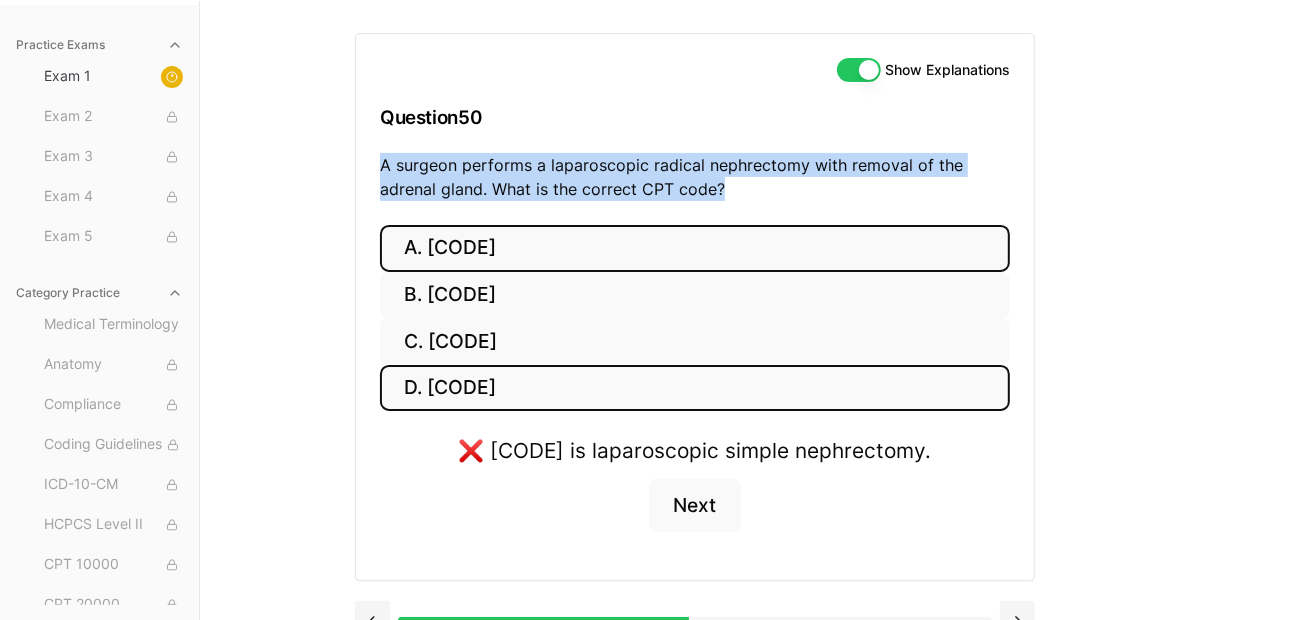 click on "D. [CODE]" at bounding box center (695, 388) 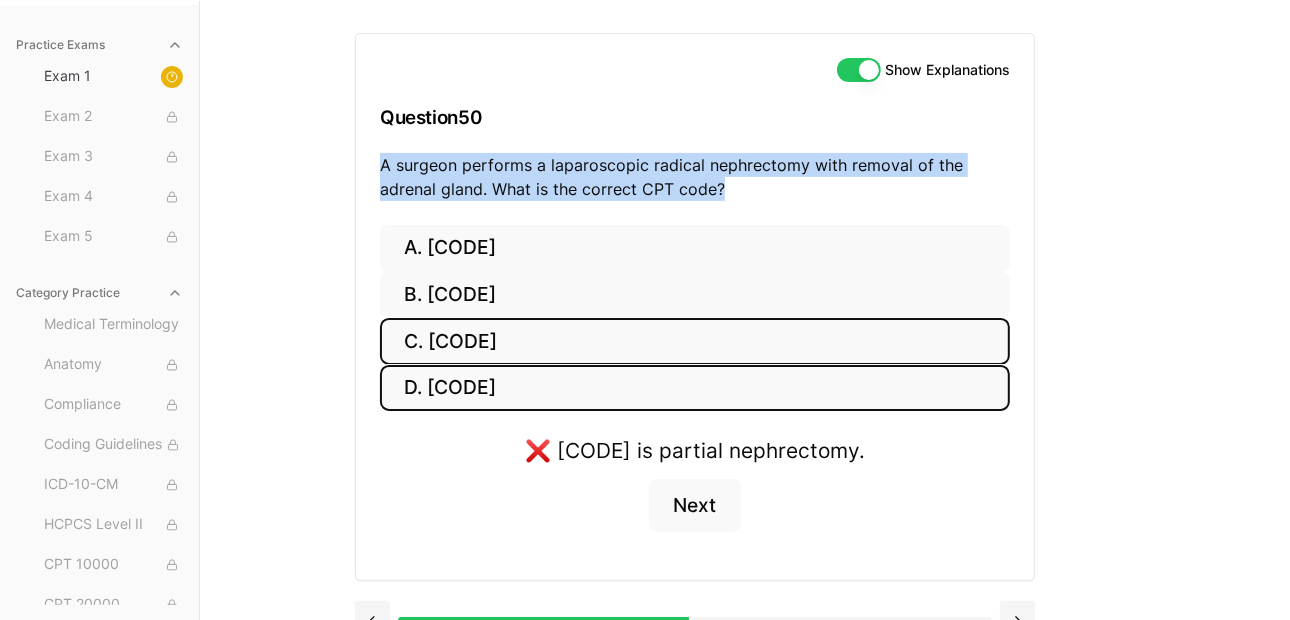 click on "C. [CODE]" at bounding box center (695, 341) 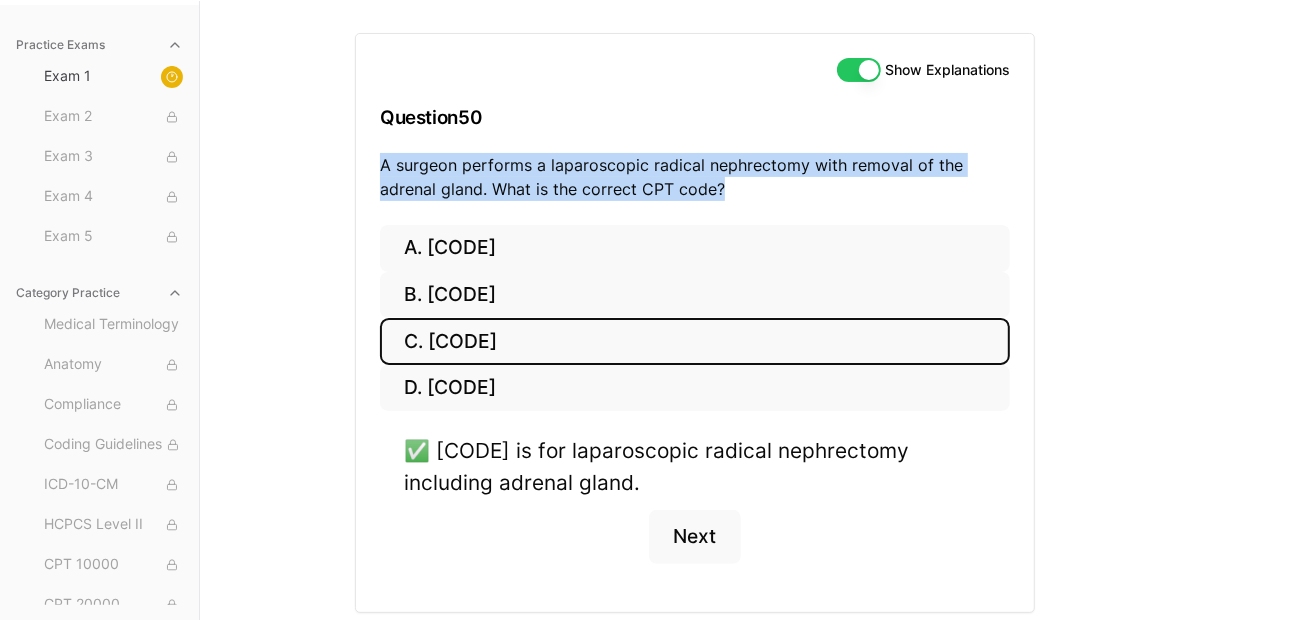scroll, scrollTop: 247, scrollLeft: 0, axis: vertical 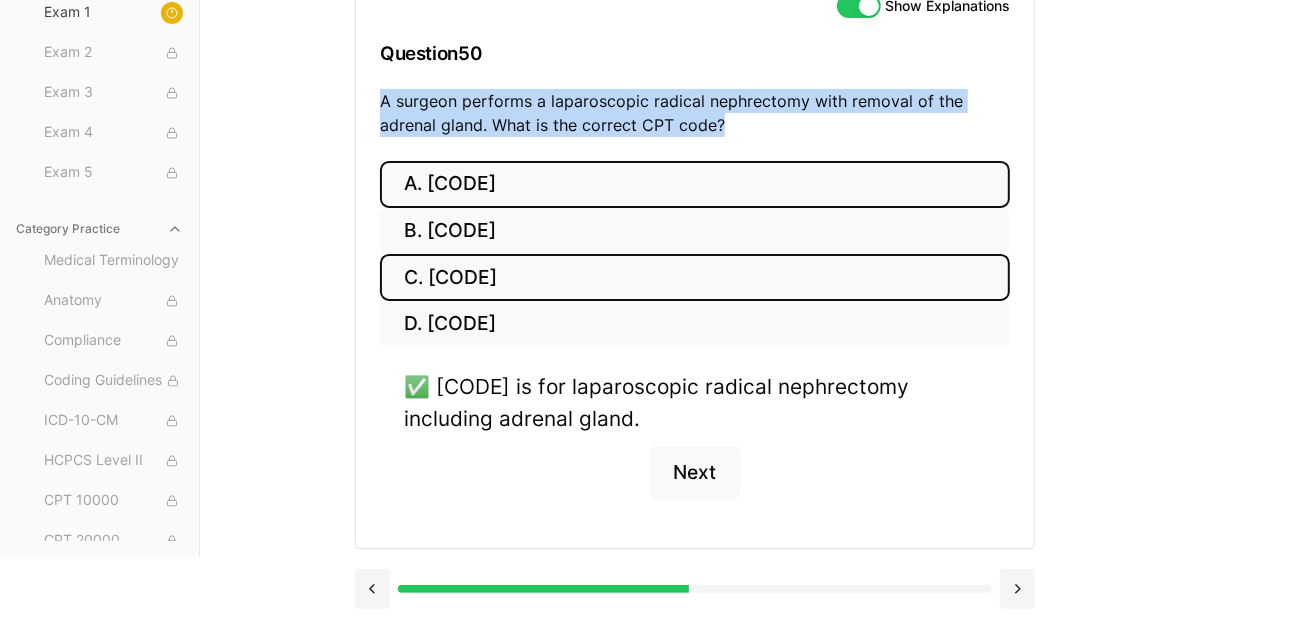 click on "A. [CODE]" at bounding box center (695, 184) 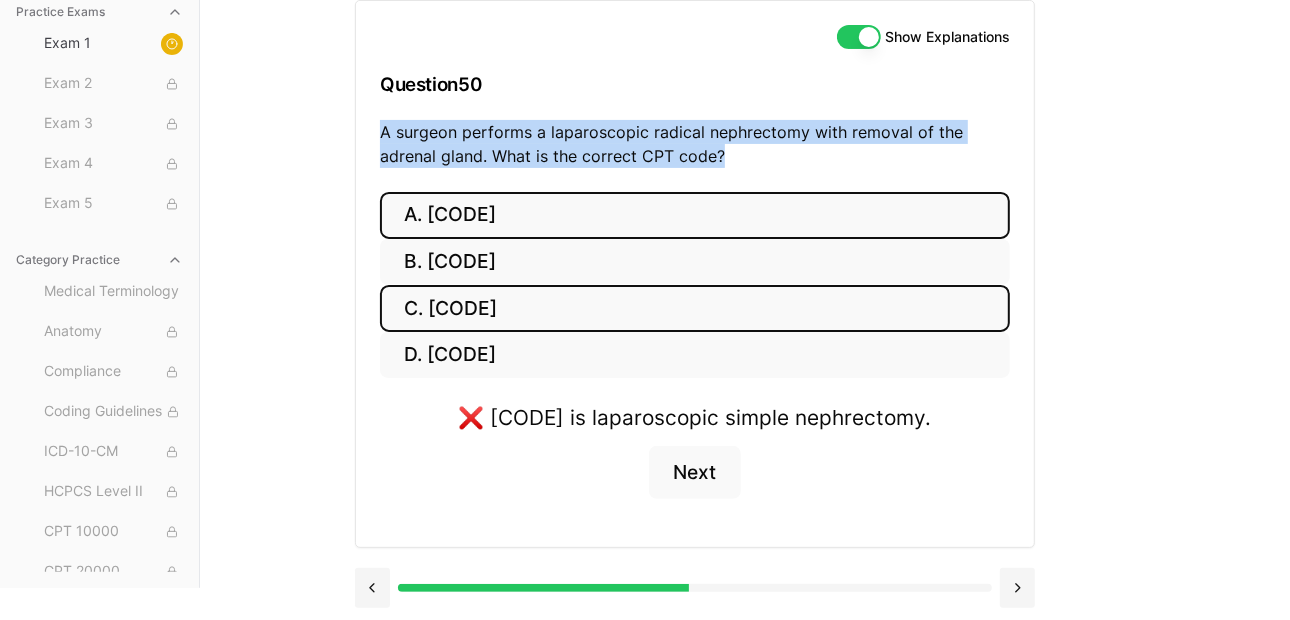 click on "C. [CODE]" at bounding box center (695, 308) 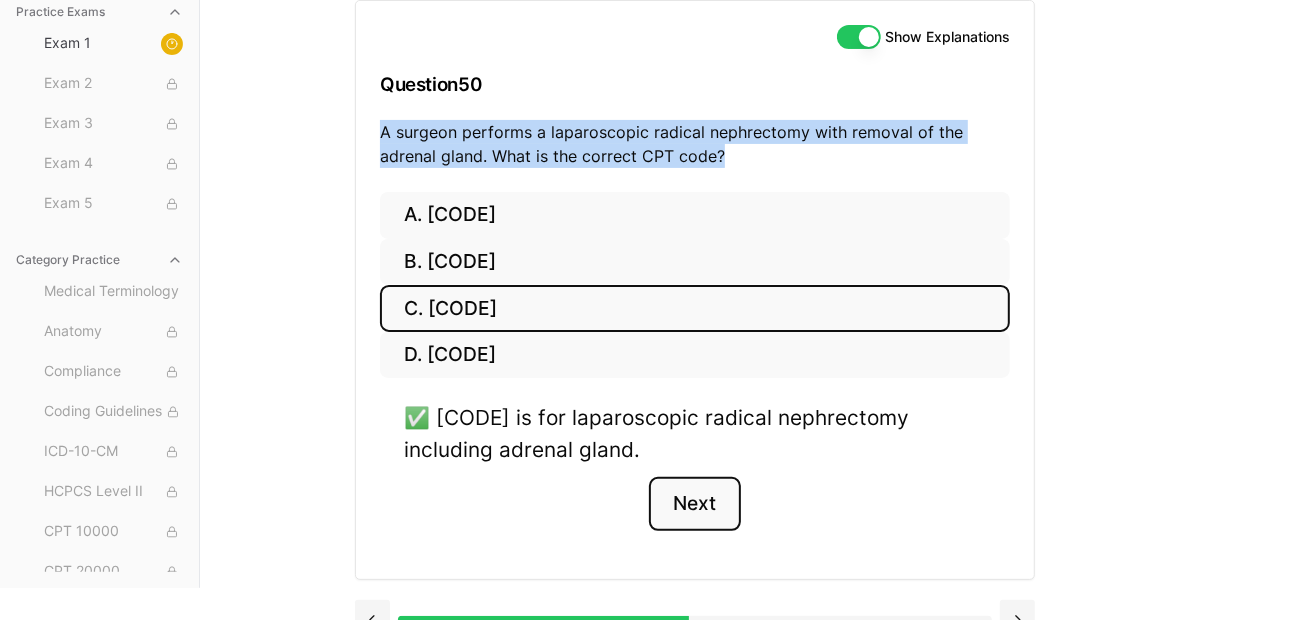 drag, startPoint x: 700, startPoint y: 500, endPoint x: 698, endPoint y: 489, distance: 11.18034 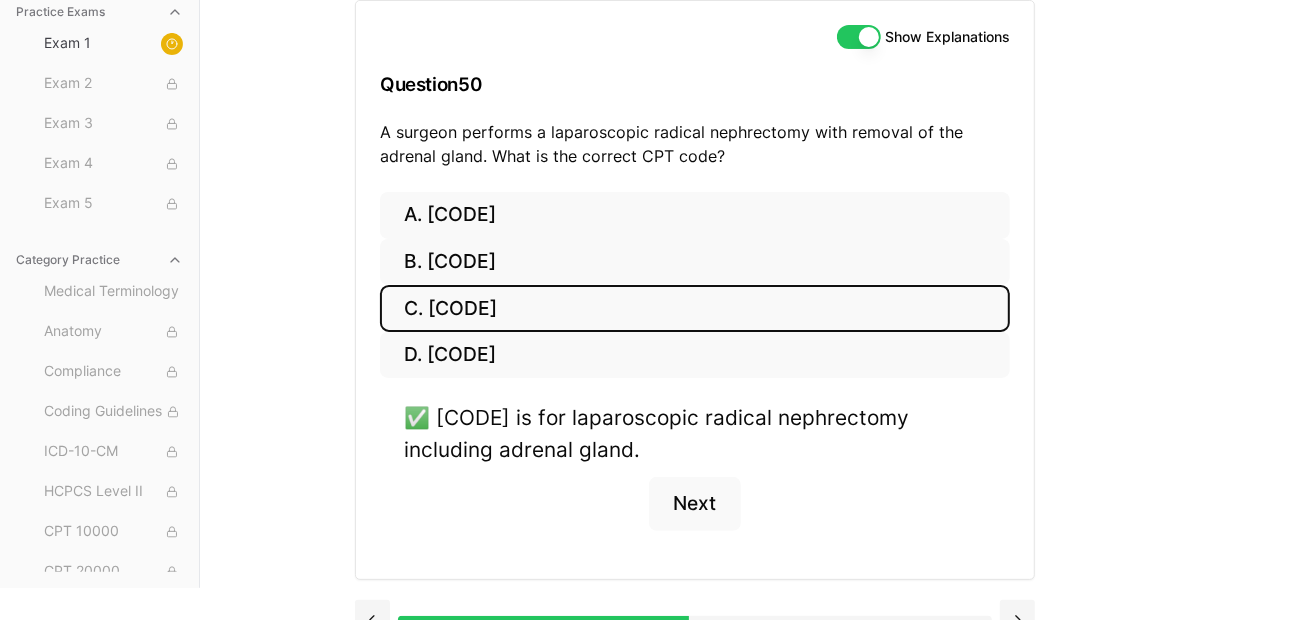 scroll, scrollTop: 183, scrollLeft: 0, axis: vertical 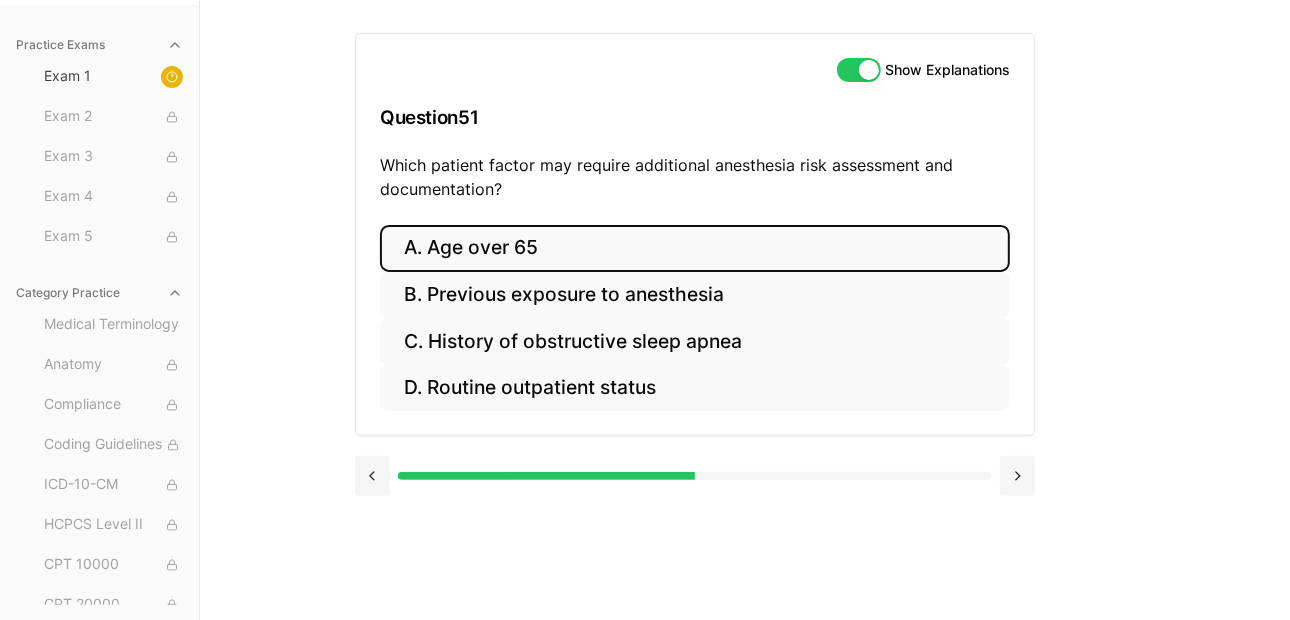 click on "A. Age over 65" at bounding box center (695, 248) 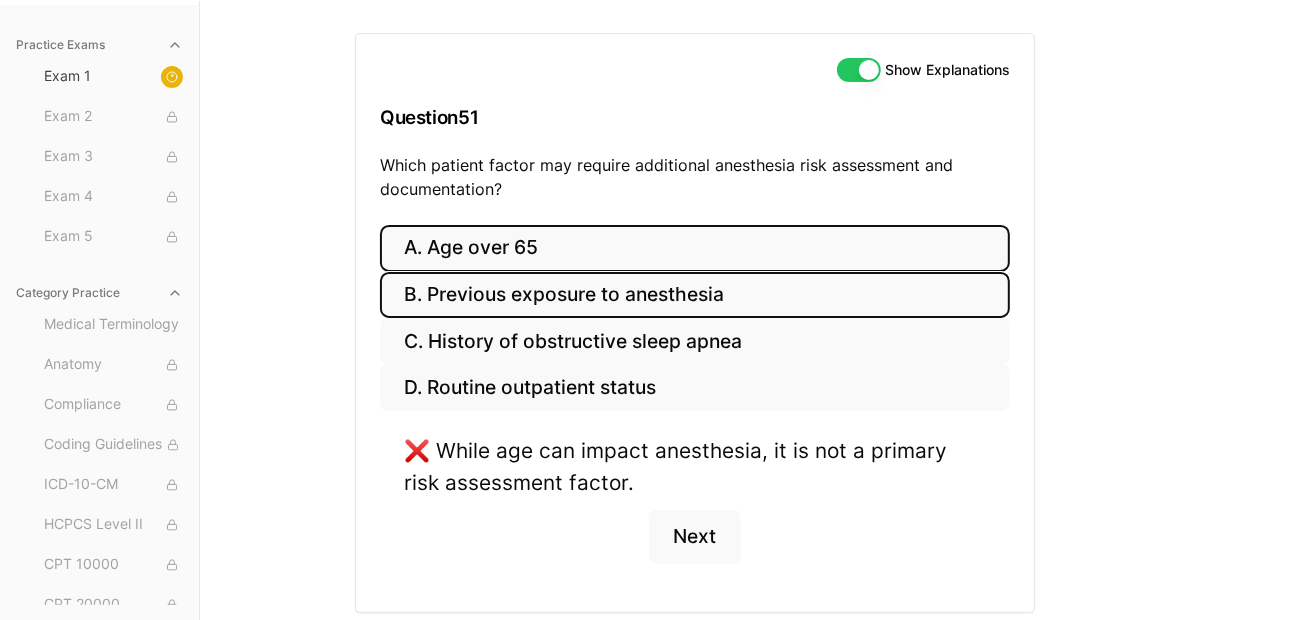 click on "B. Previous exposure to anesthesia" at bounding box center (695, 295) 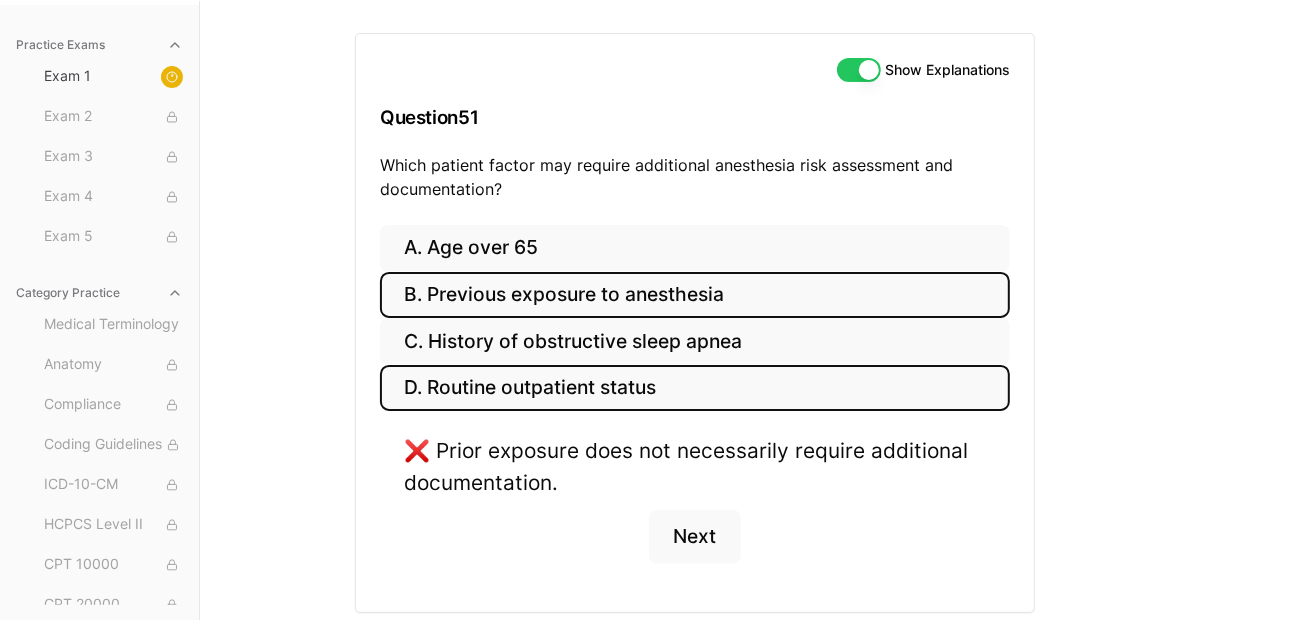 click on "D. Routine outpatient status" at bounding box center (695, 388) 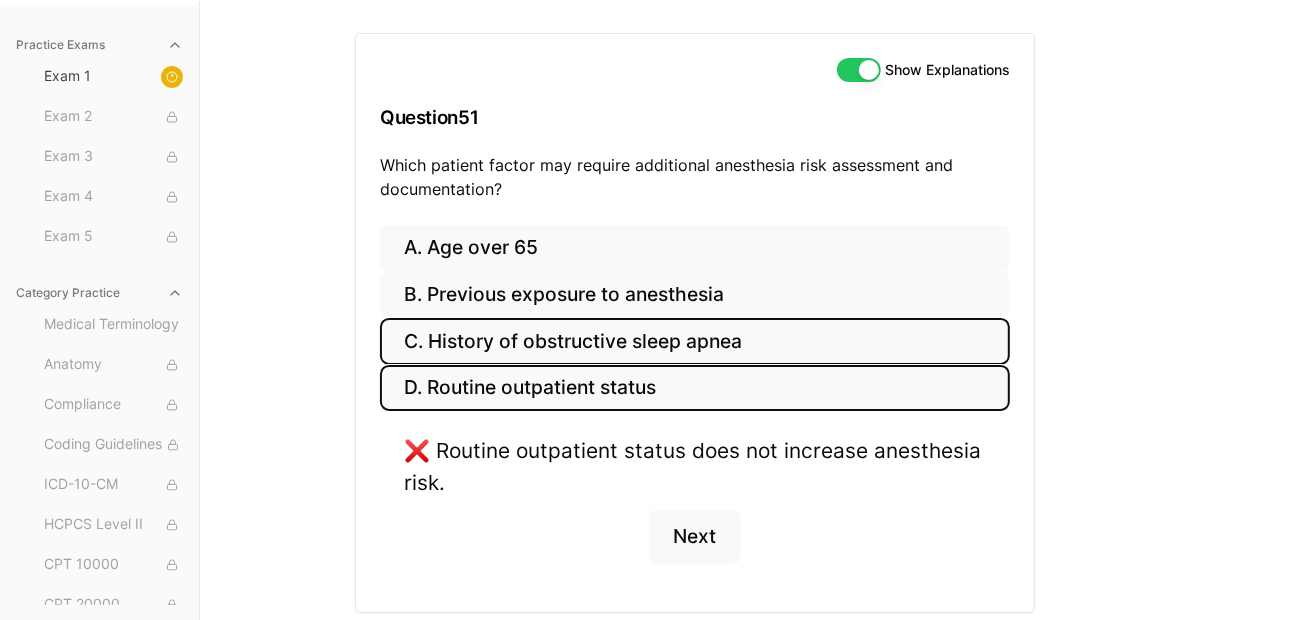 click on "C. History of obstructive sleep apnea" at bounding box center [695, 341] 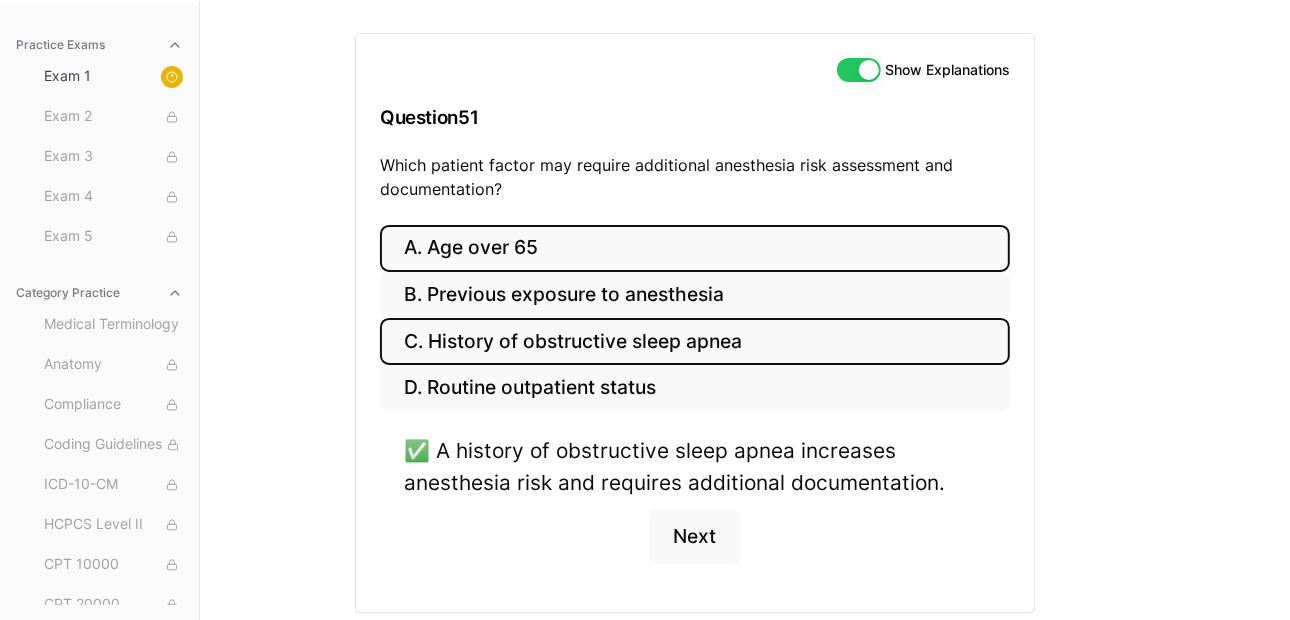 click on "A. Age over 65" at bounding box center [695, 248] 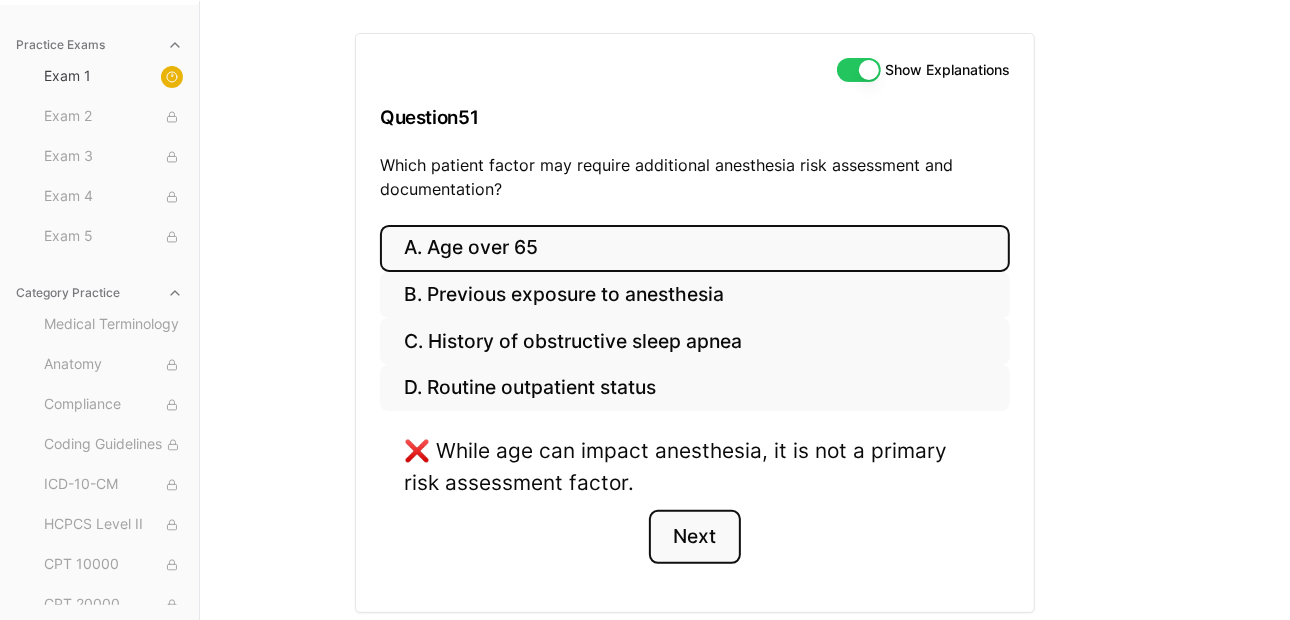 click on "Next" at bounding box center (694, 537) 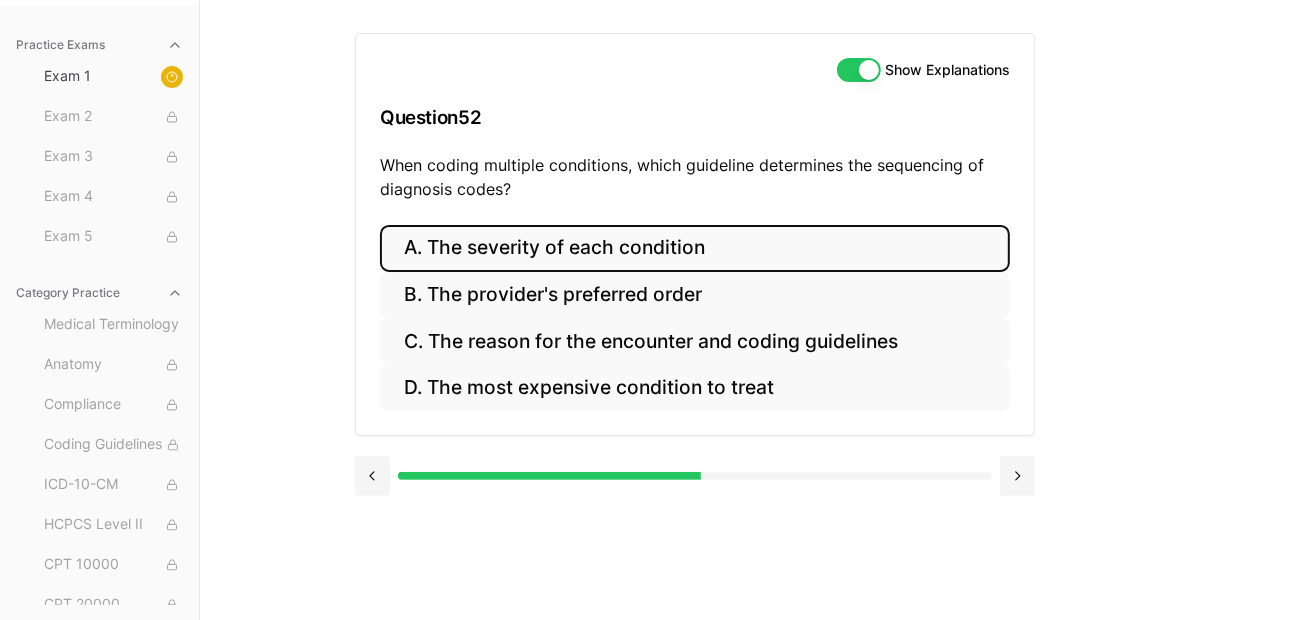 click on "A. The severity of each condition" at bounding box center [695, 248] 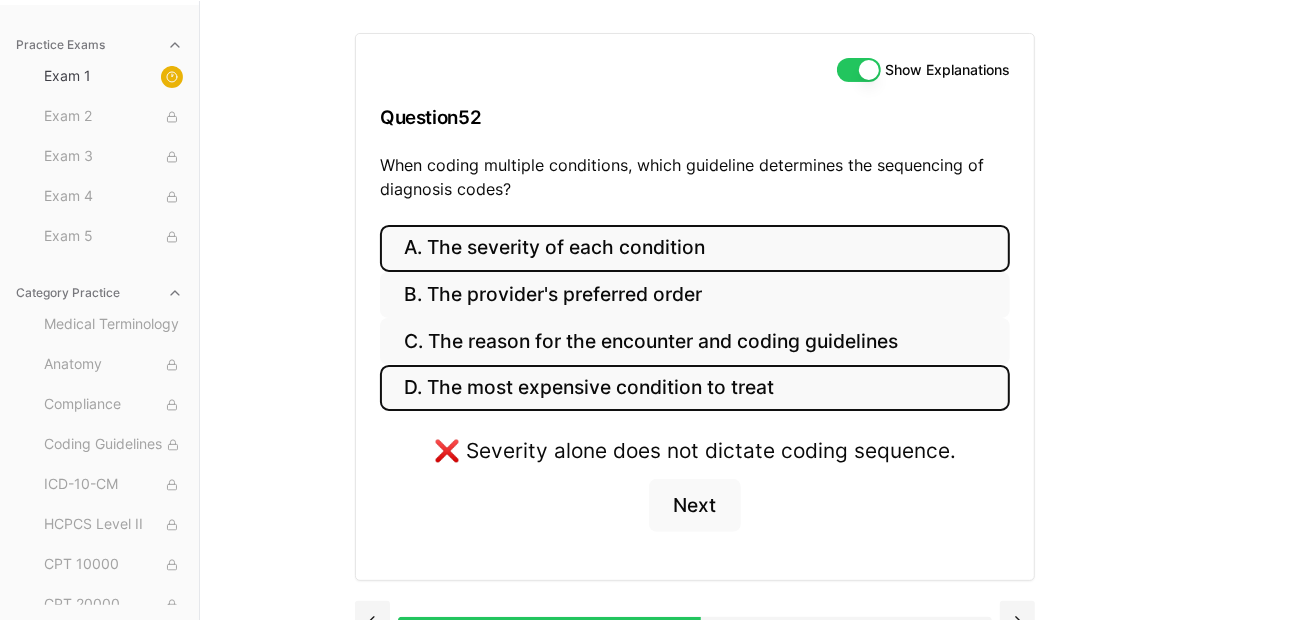 click on "D. The most expensive condition to treat" at bounding box center (695, 388) 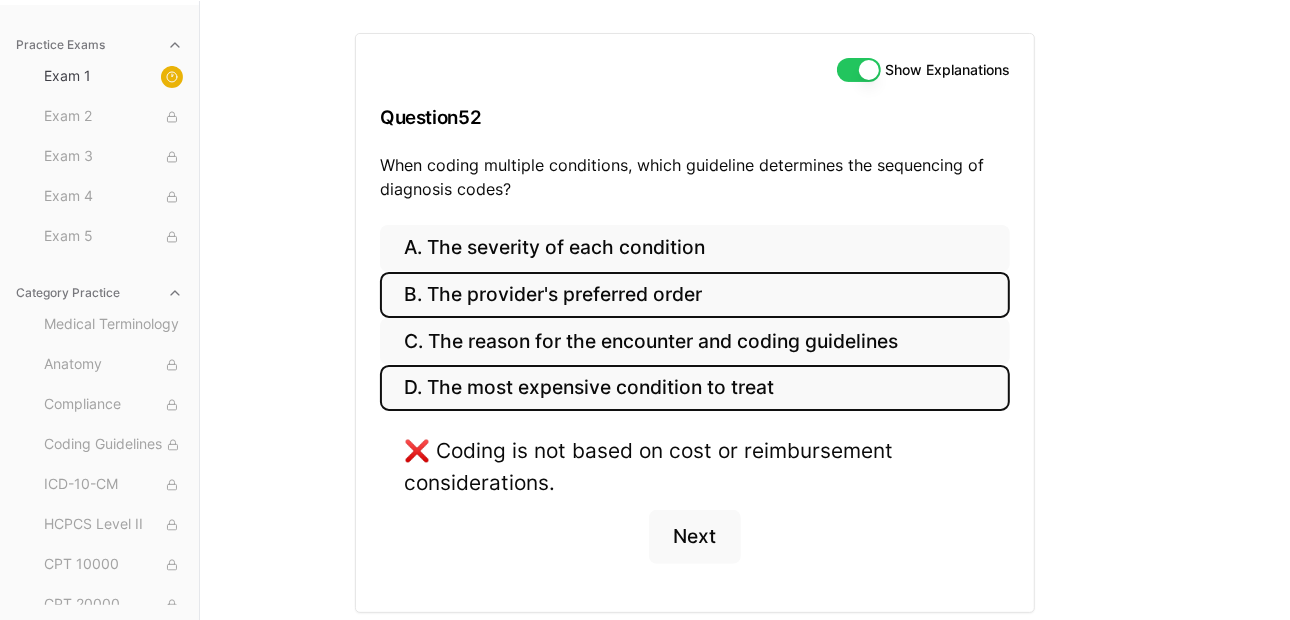 click on "B. The provider's preferred order" at bounding box center [695, 295] 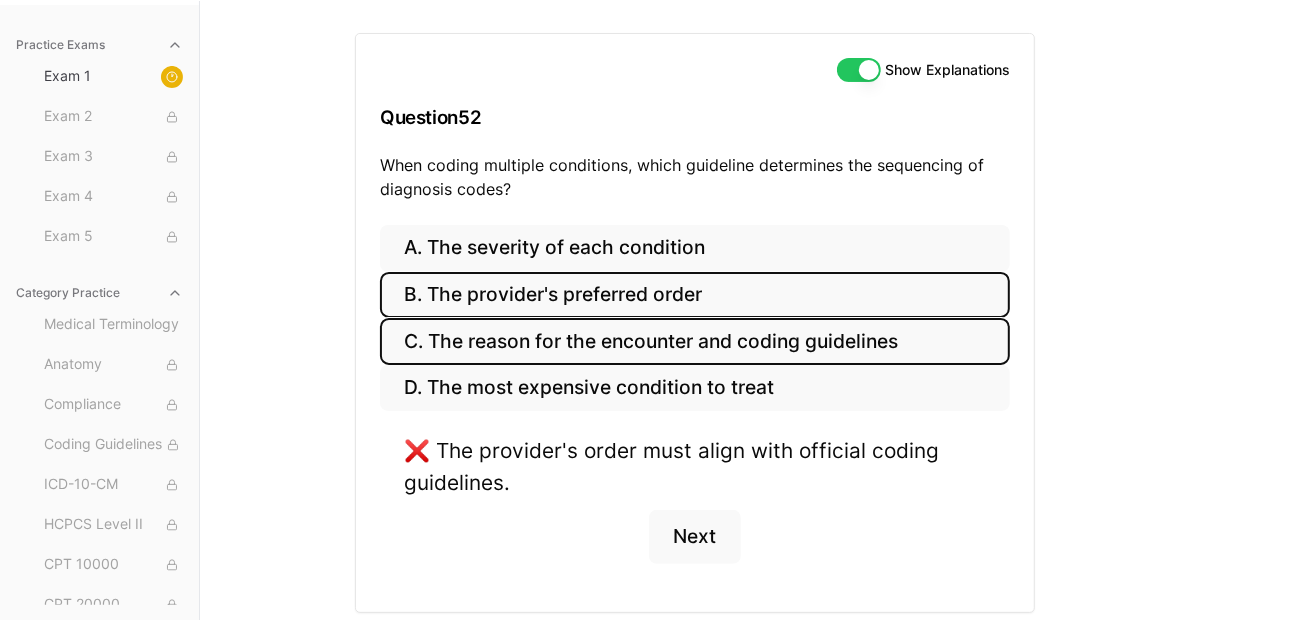 click on "C. The reason for the encounter and coding guidelines" at bounding box center (695, 341) 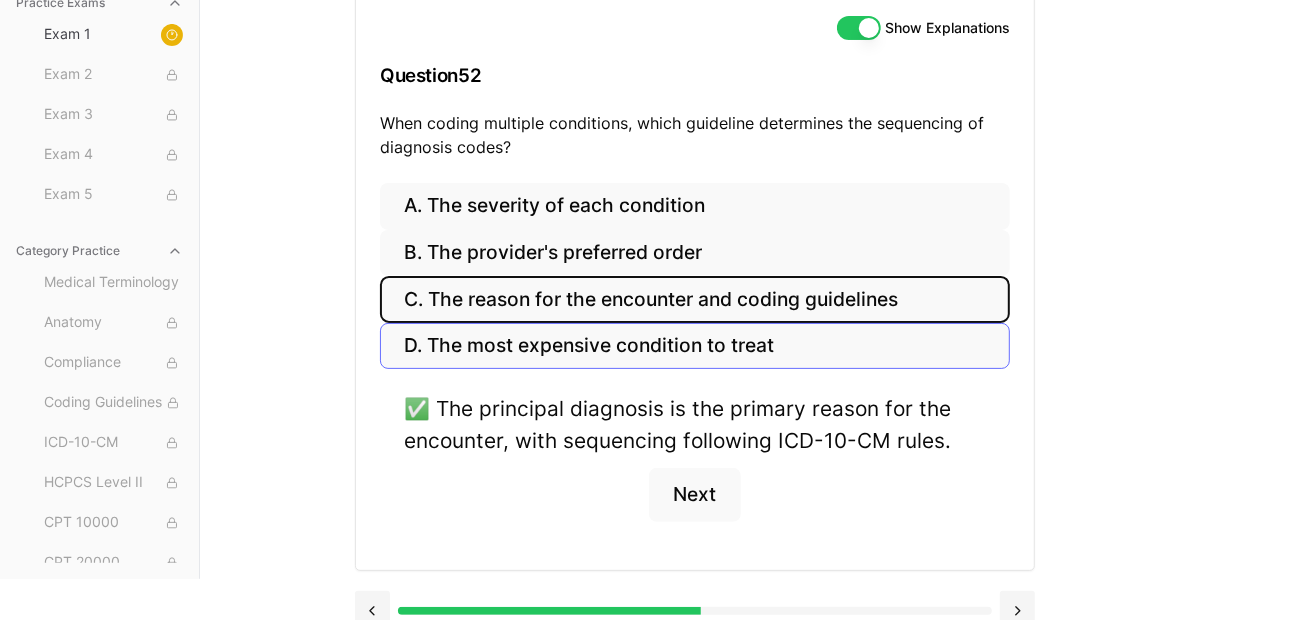 scroll, scrollTop: 247, scrollLeft: 0, axis: vertical 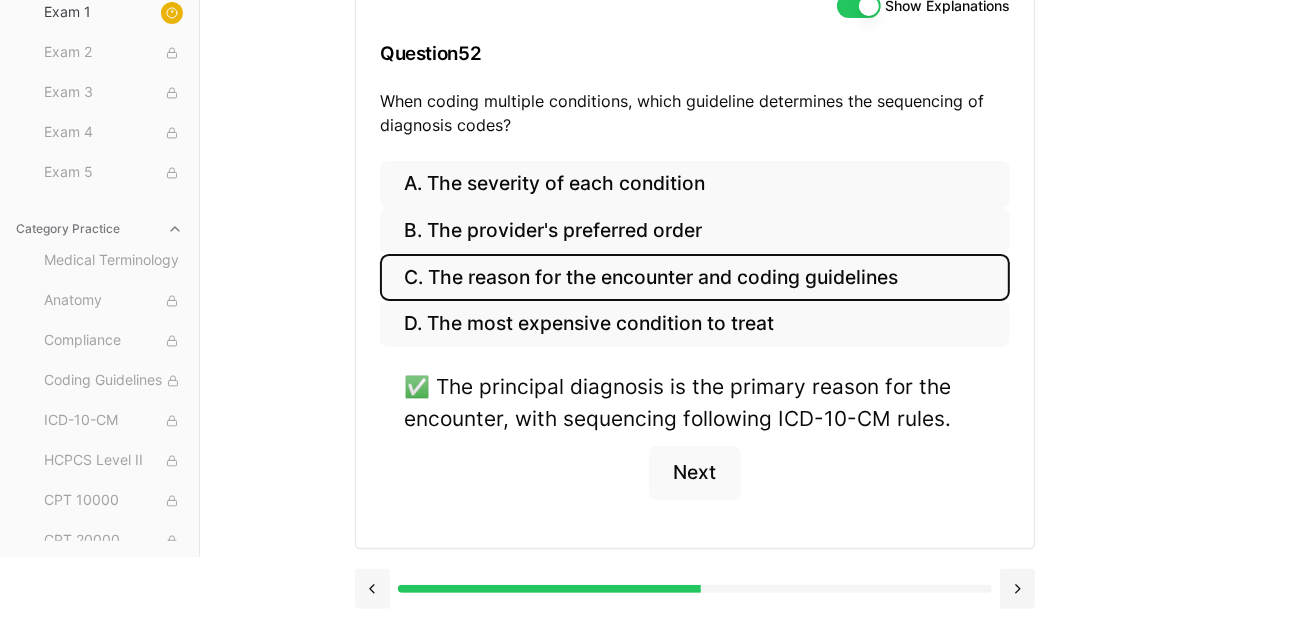 click at bounding box center (372, 589) 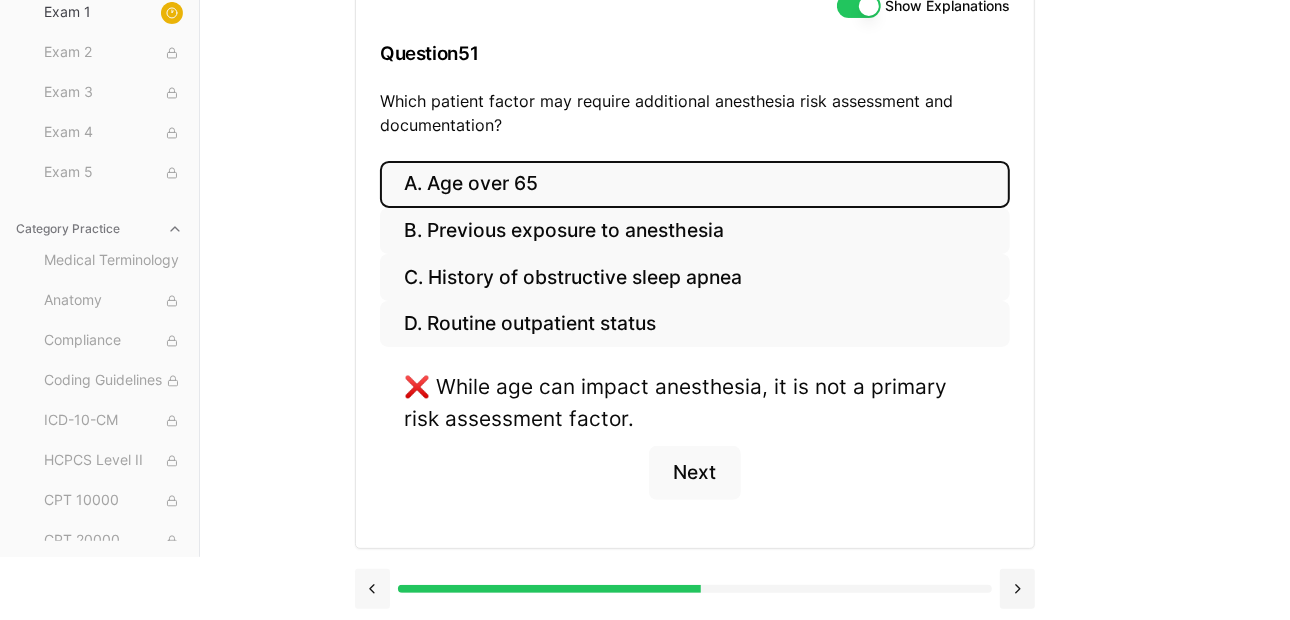 click at bounding box center (372, 589) 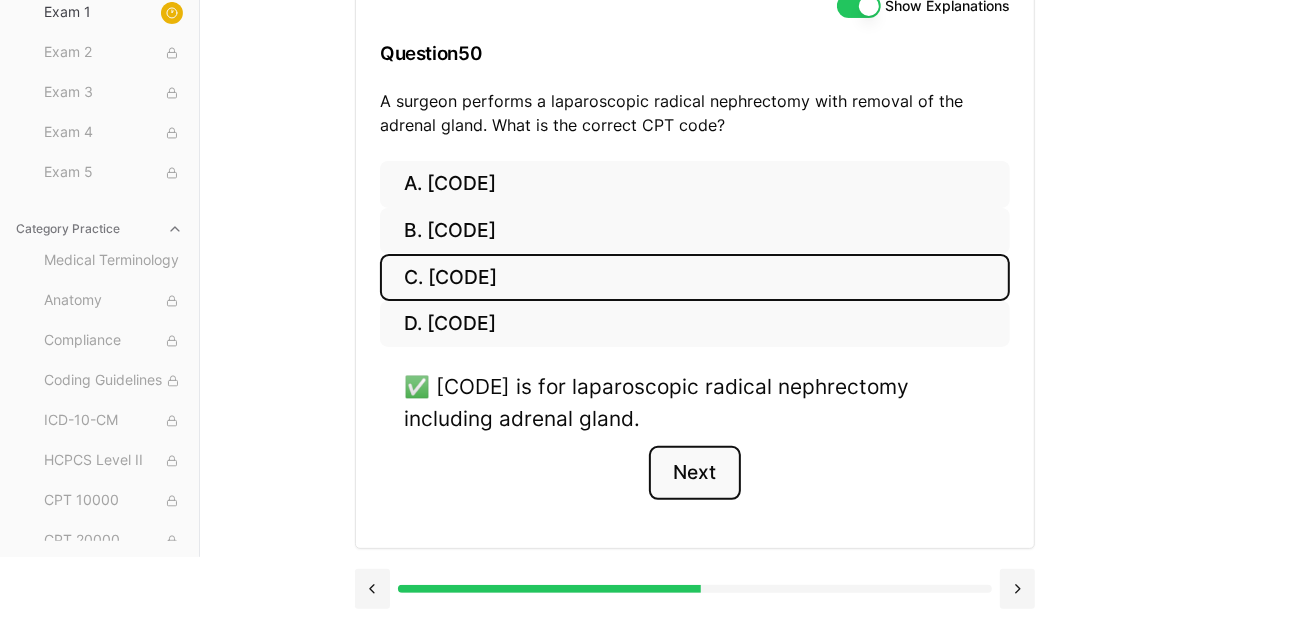 click on "Next" at bounding box center [694, 473] 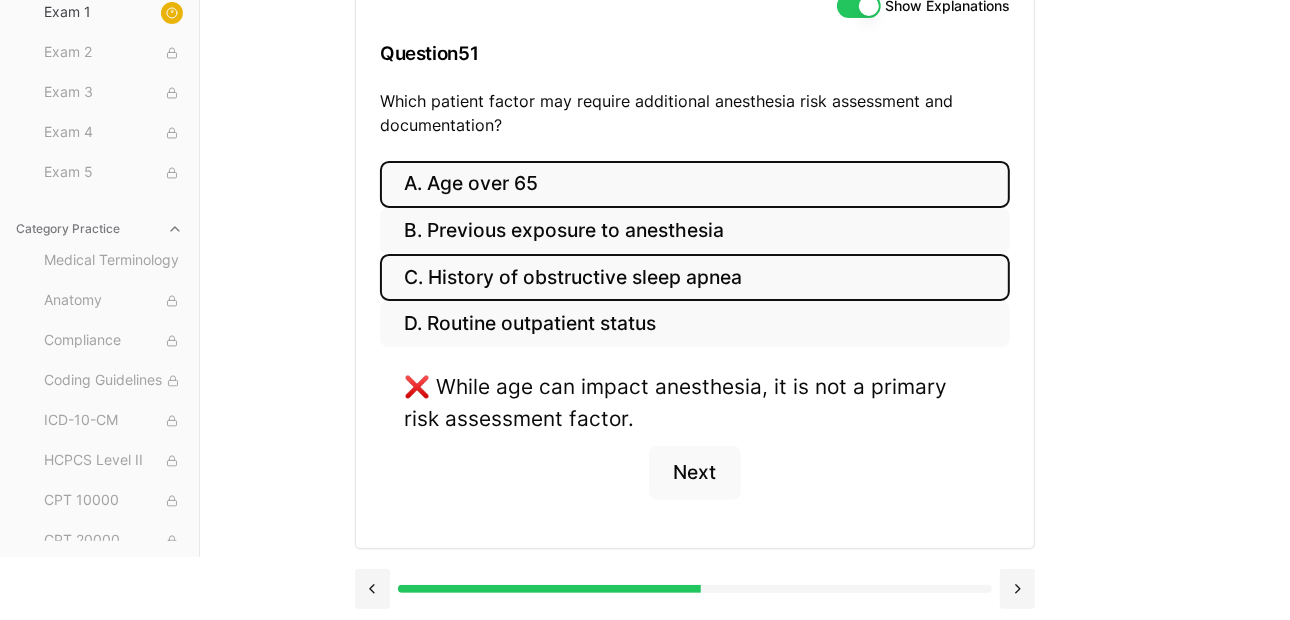 click on "C. History of obstructive sleep apnea" at bounding box center (695, 277) 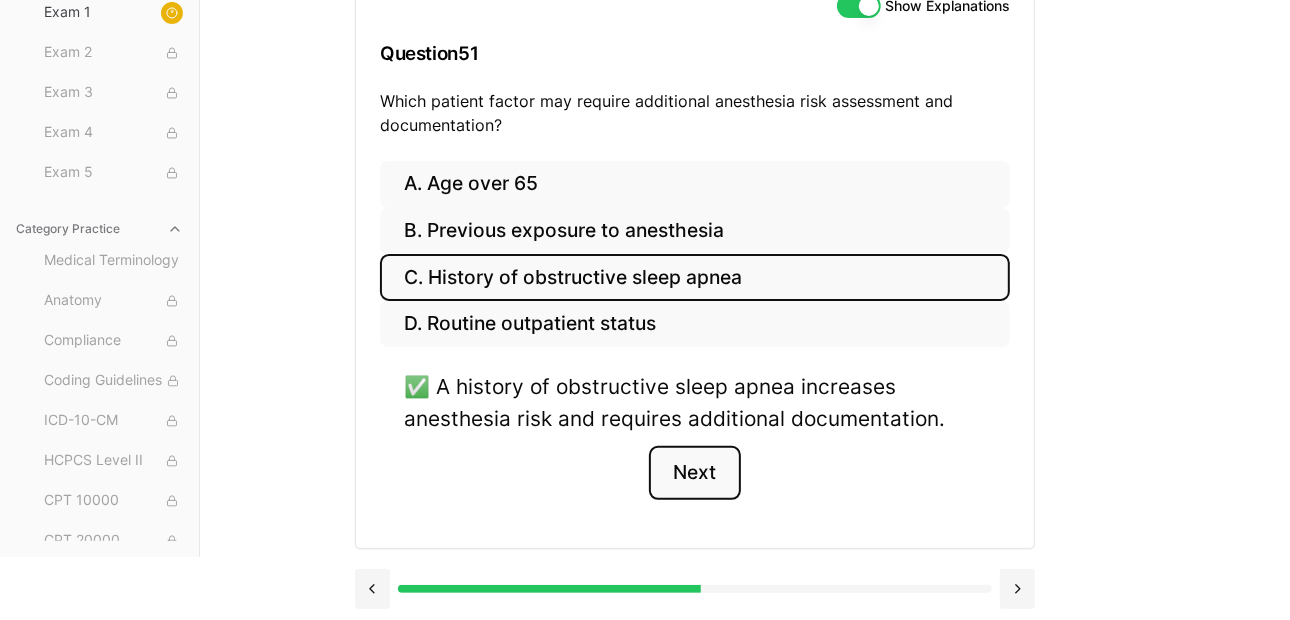 click on "Next" at bounding box center (694, 473) 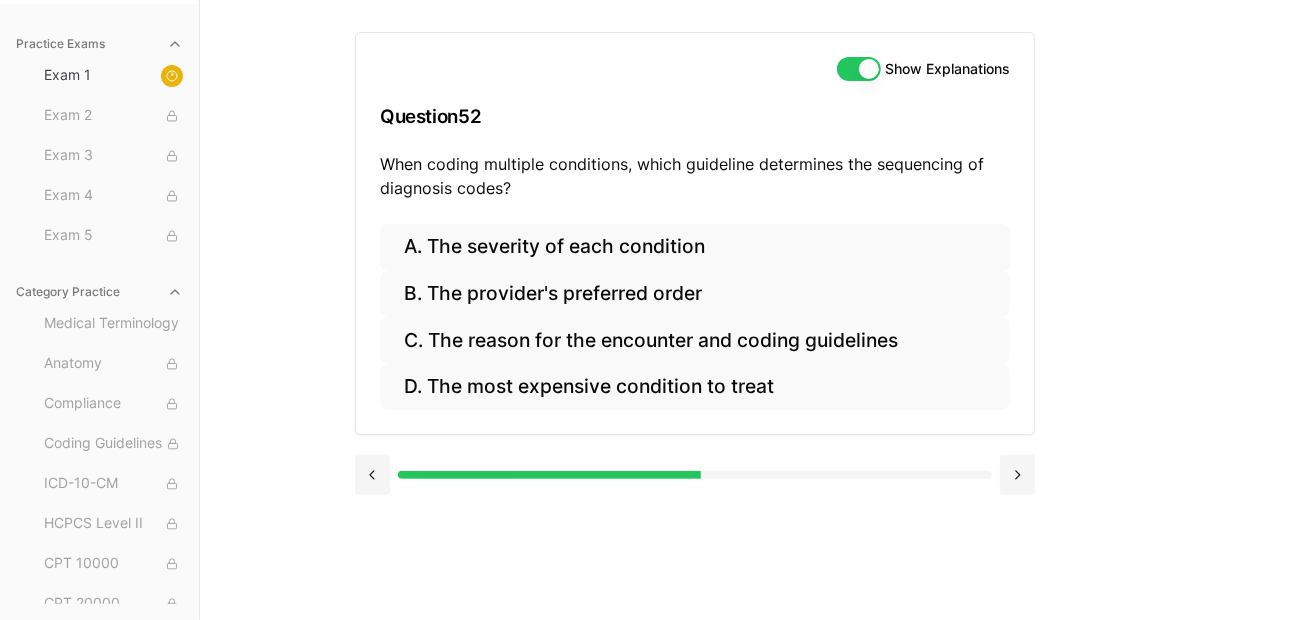 scroll, scrollTop: 183, scrollLeft: 0, axis: vertical 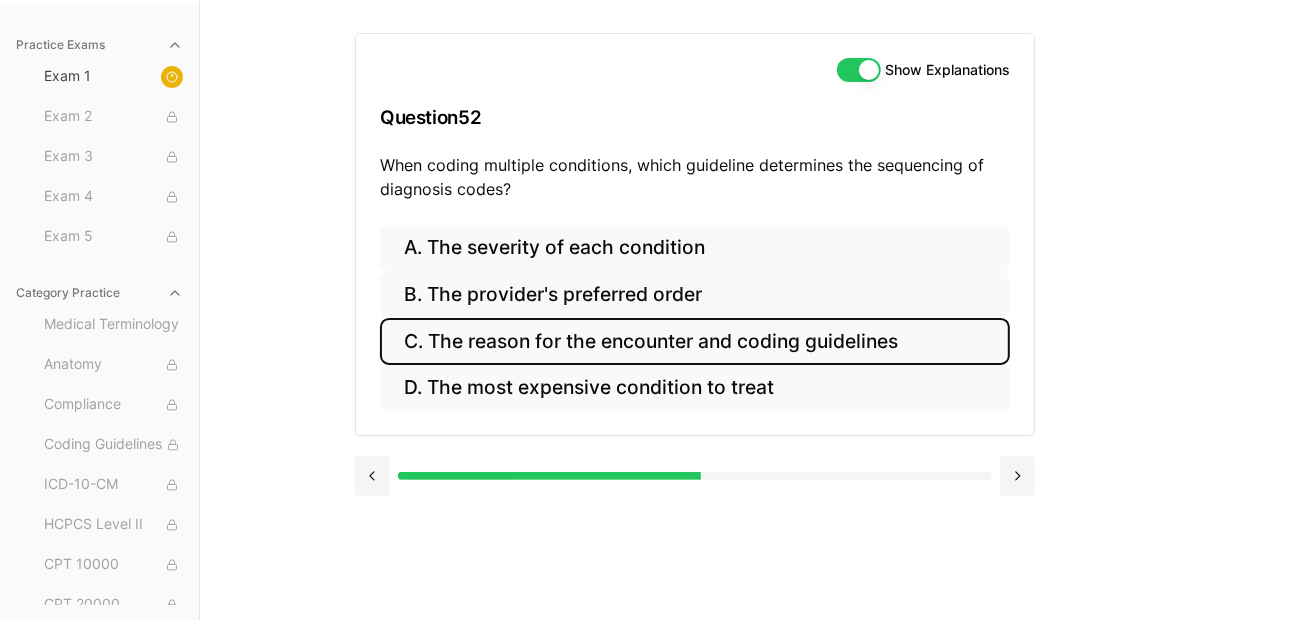 click on "C. The reason for the encounter and coding guidelines" at bounding box center (695, 341) 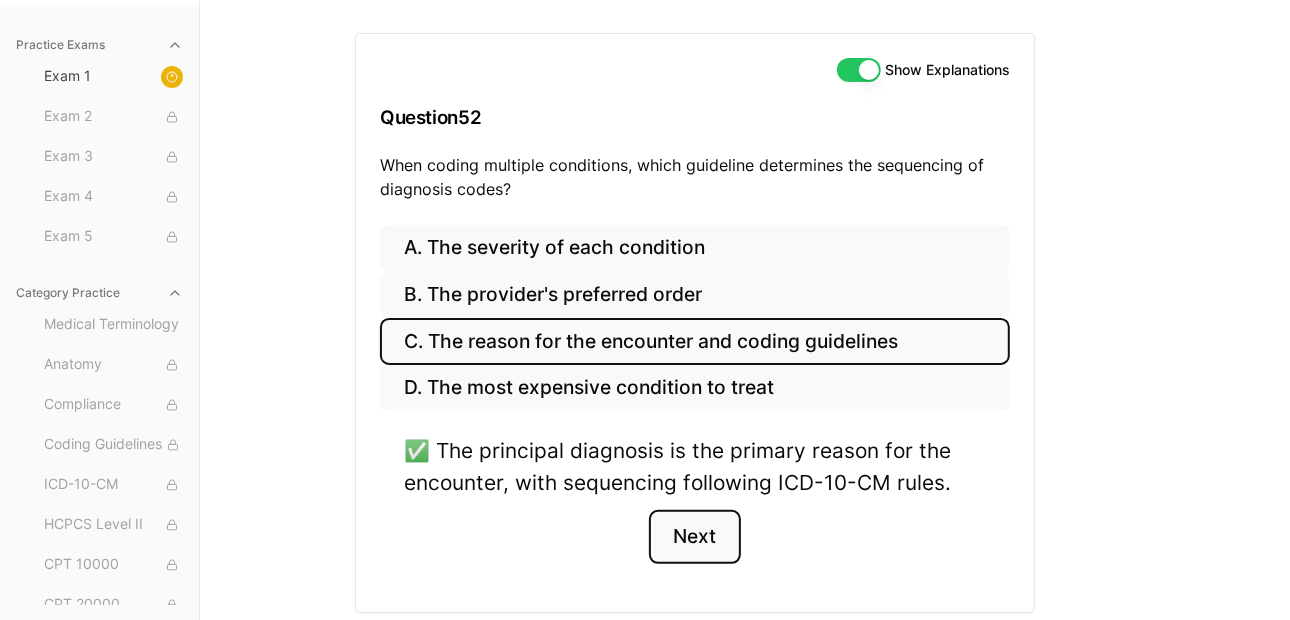 click on "Next" at bounding box center (694, 537) 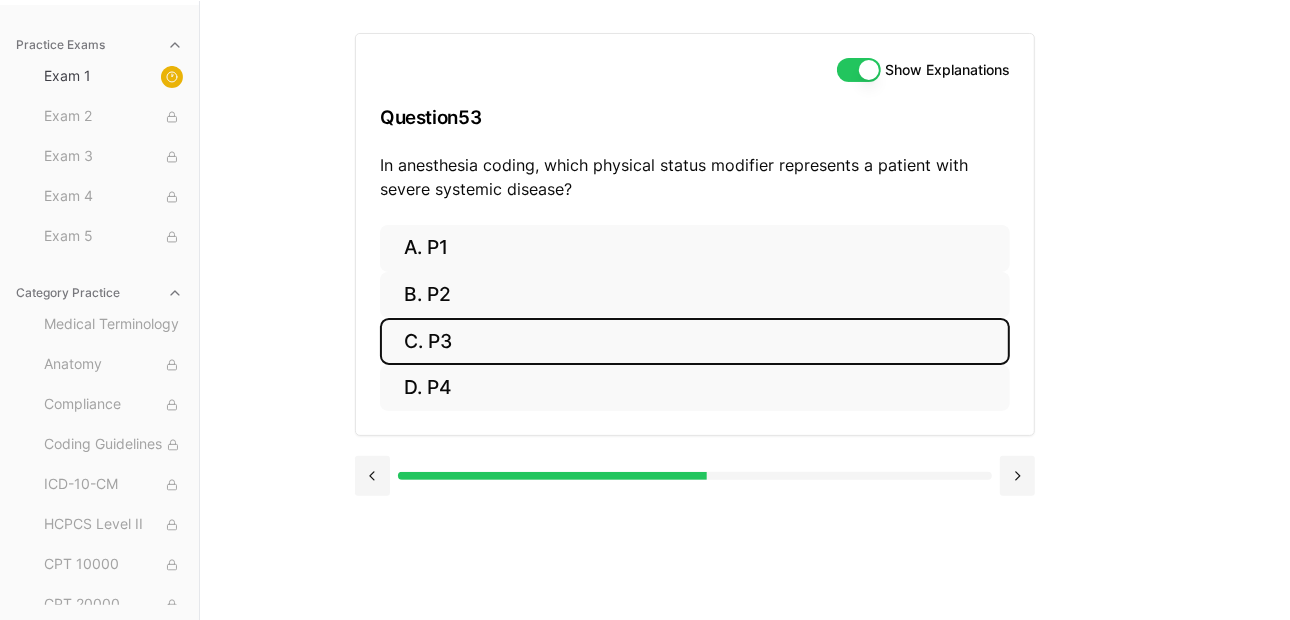 click on "C. P3" at bounding box center (695, 341) 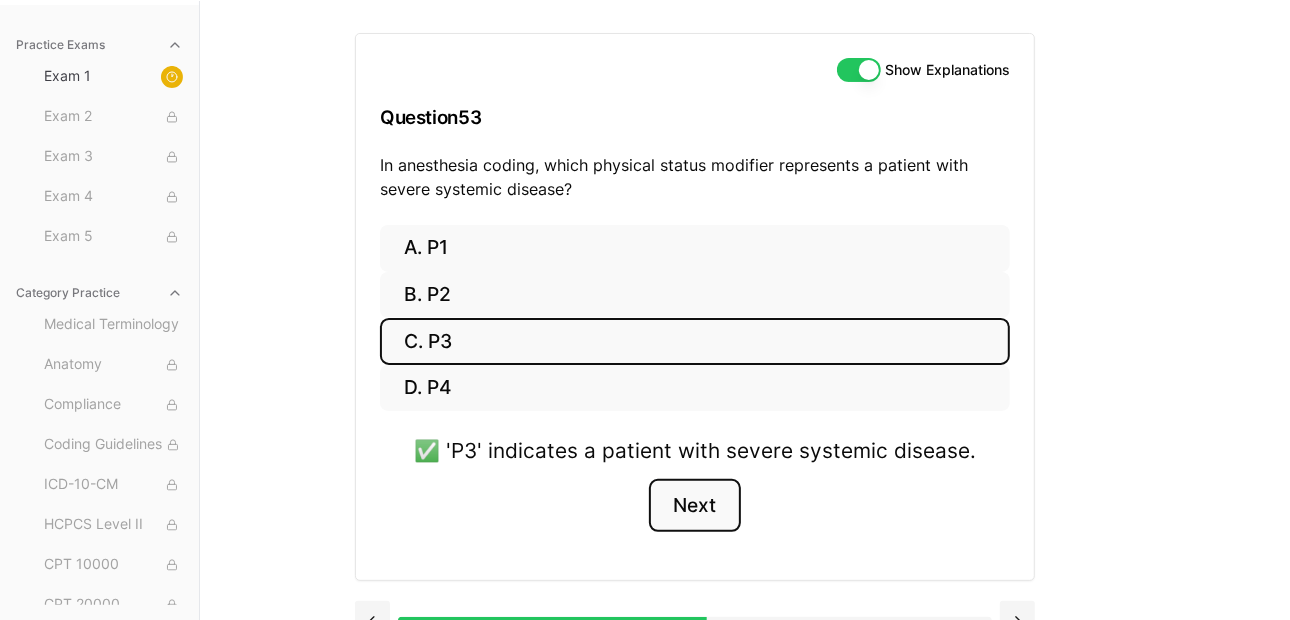click on "Next" at bounding box center (694, 506) 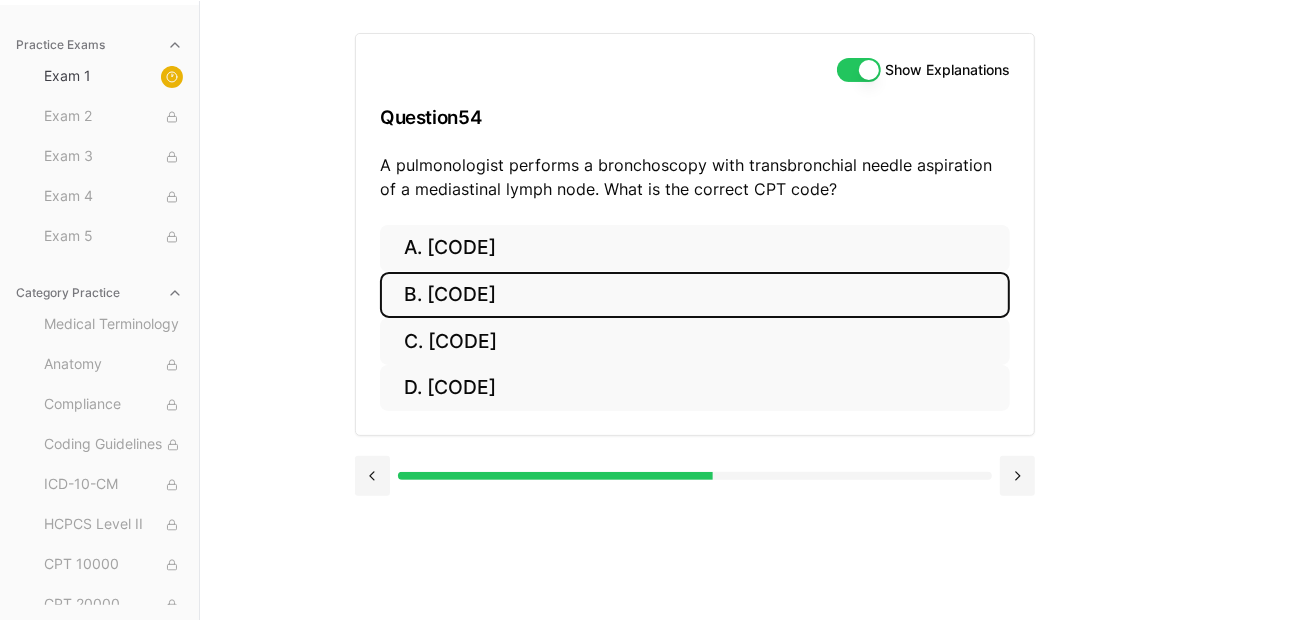 click on "B. [CODE]" at bounding box center (695, 295) 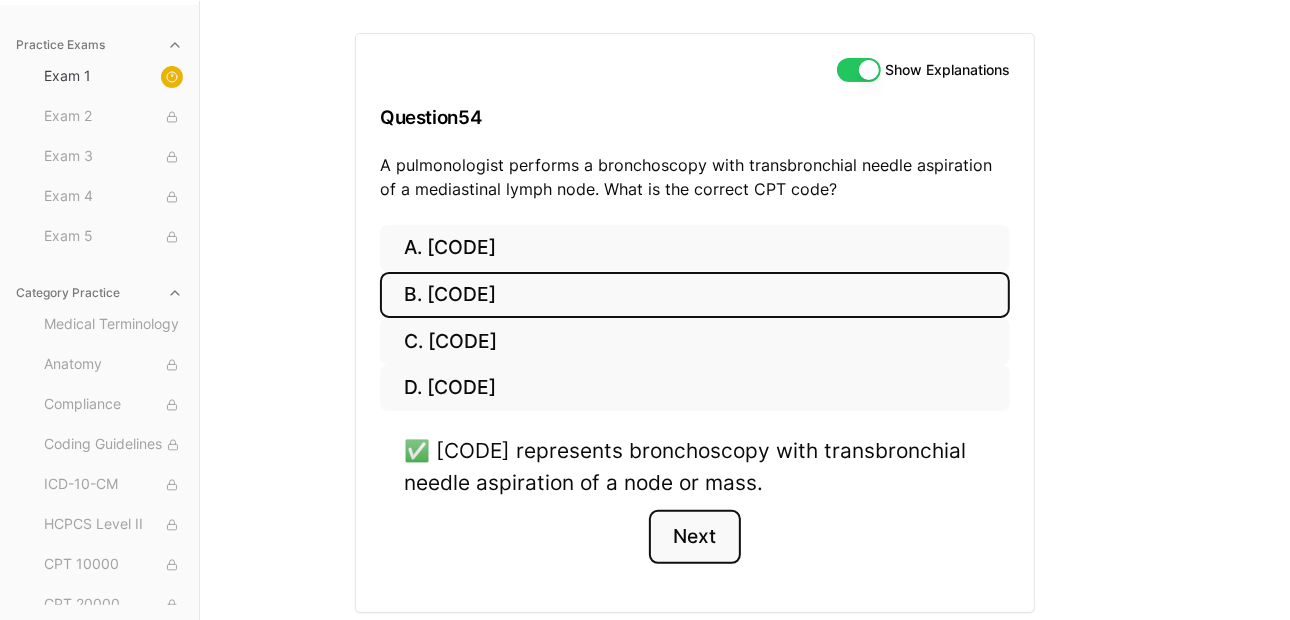 click on "Next" at bounding box center (694, 537) 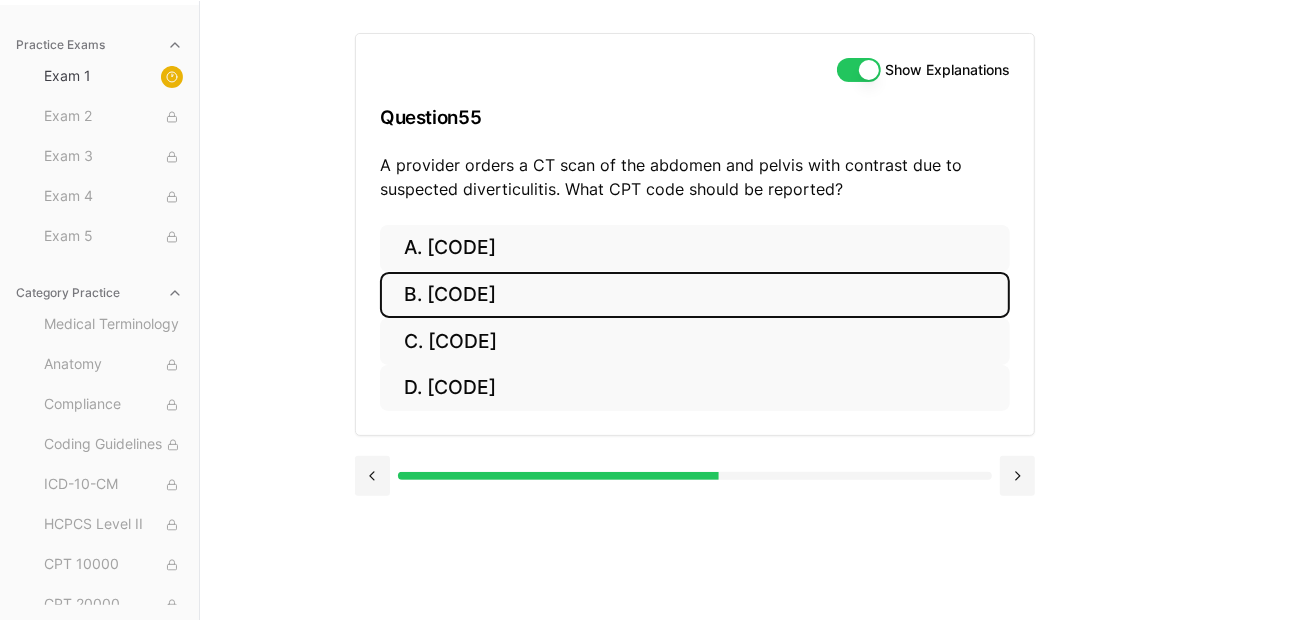 click on "B. [CODE]" at bounding box center [695, 295] 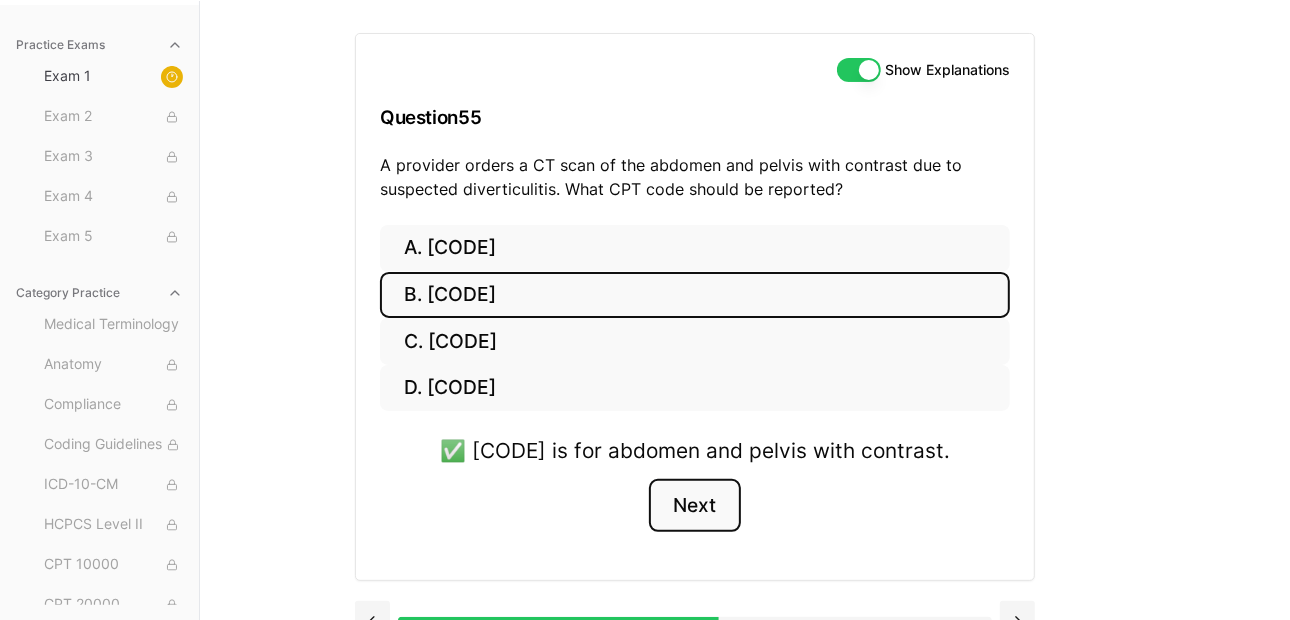 click on "Next" at bounding box center [694, 506] 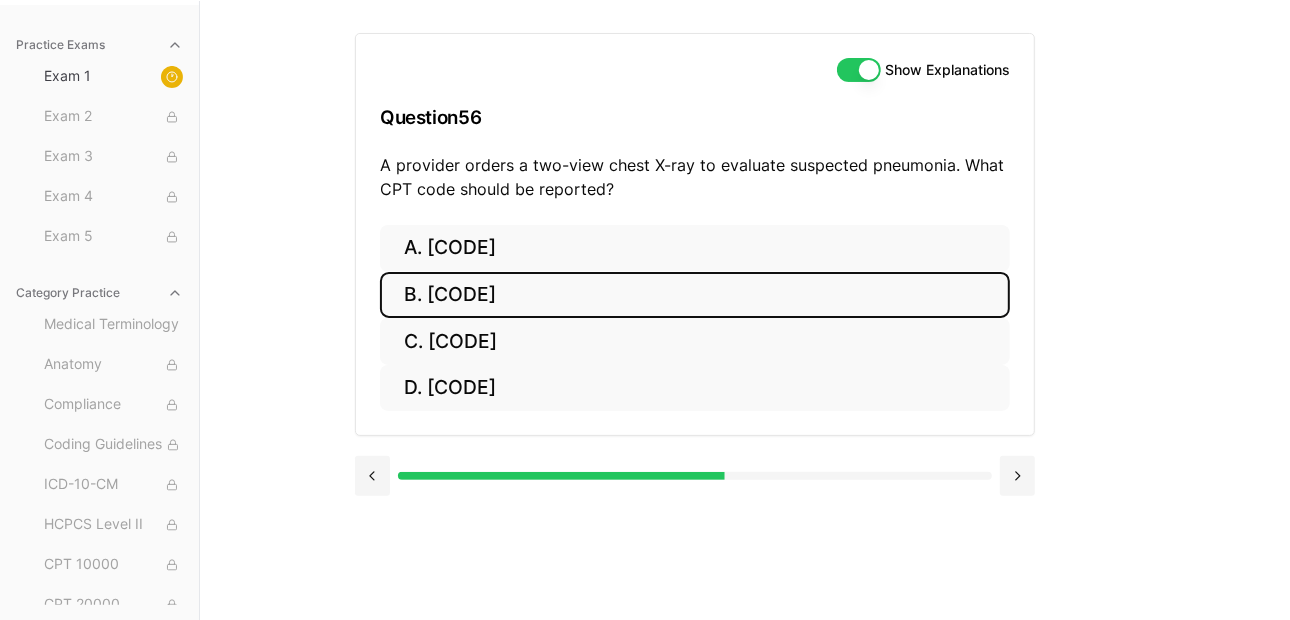 click on "B. [CODE]" at bounding box center [695, 295] 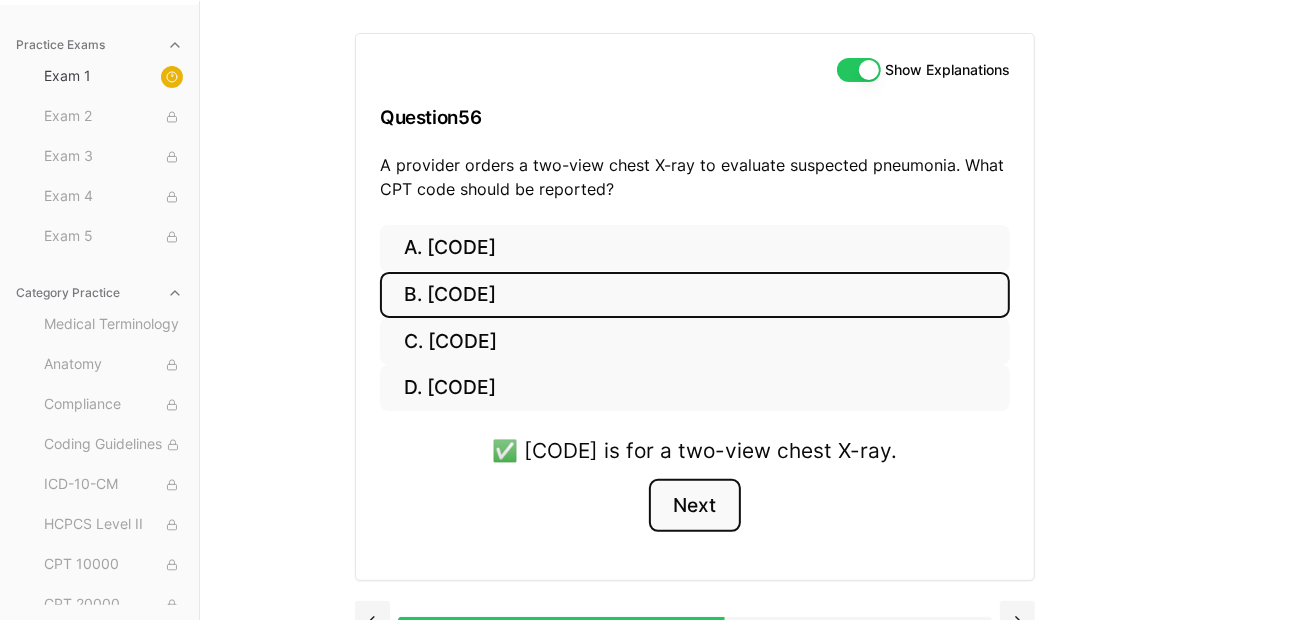 click on "Next" at bounding box center (694, 506) 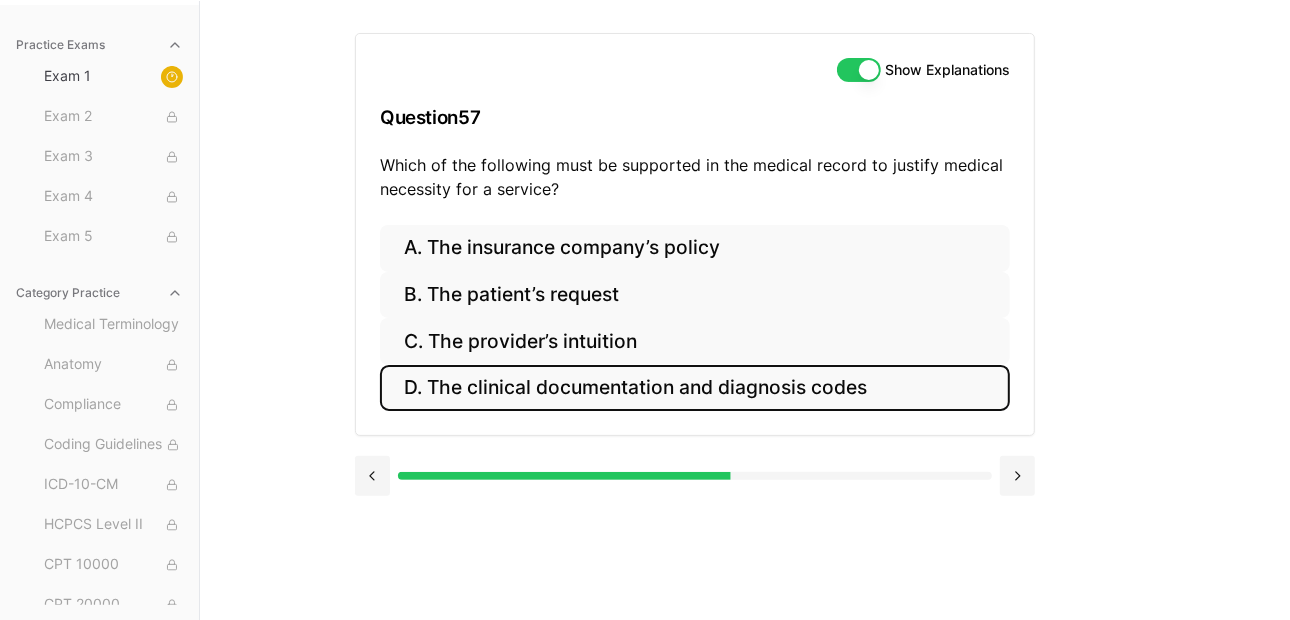 click on "D. The clinical documentation and diagnosis codes" at bounding box center [695, 388] 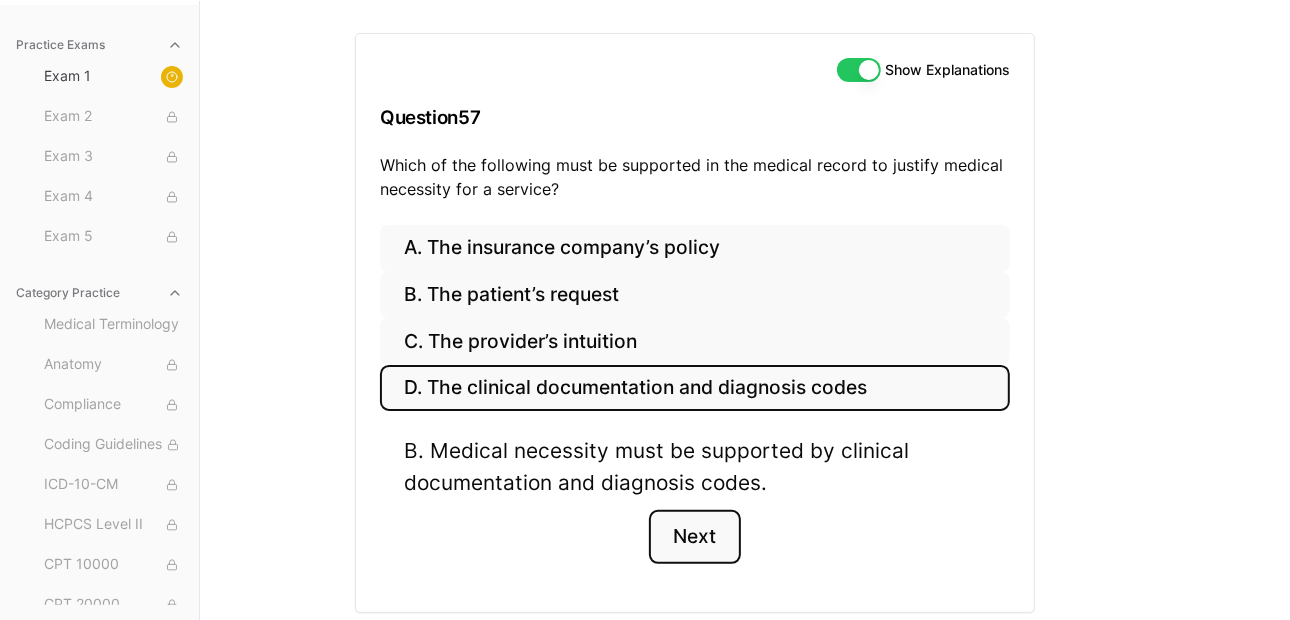 click on "Next" at bounding box center (694, 537) 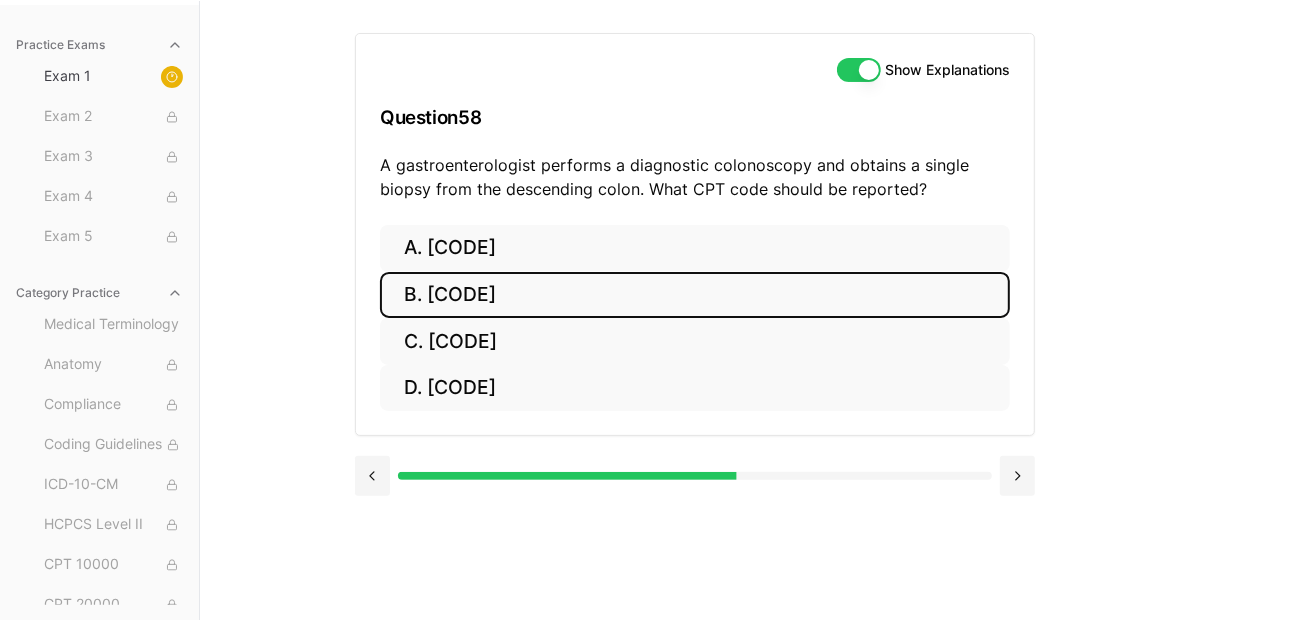 click on "B. [CODE]" at bounding box center [695, 295] 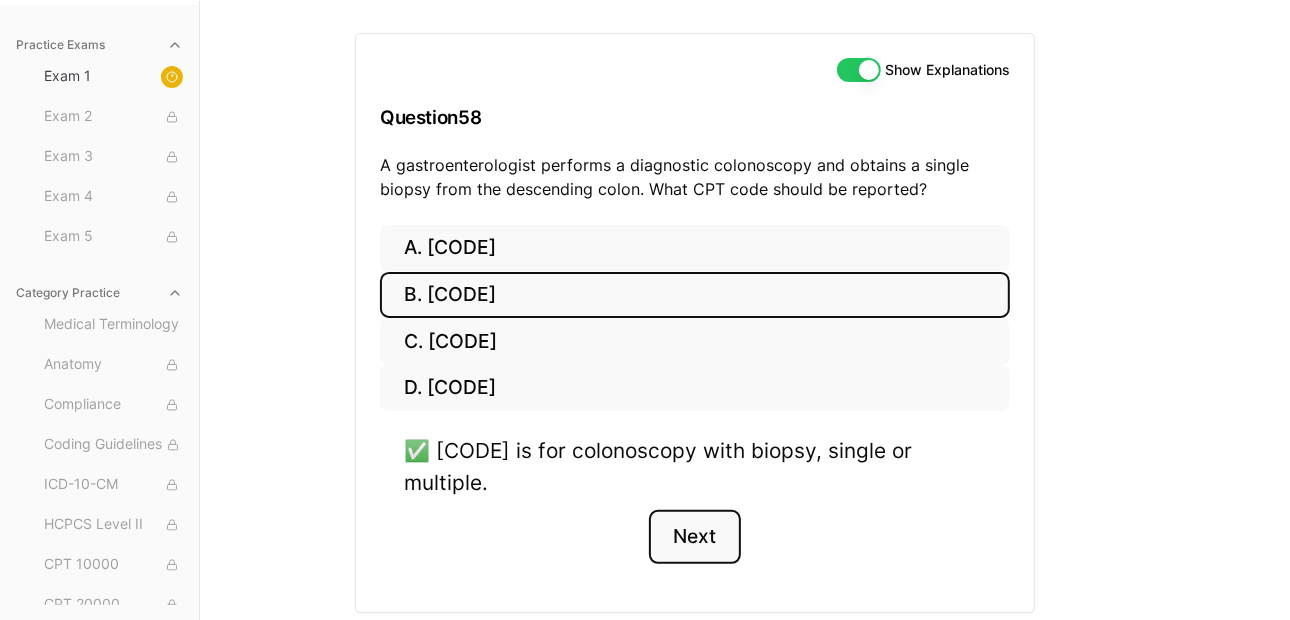 click on "Next" at bounding box center [694, 537] 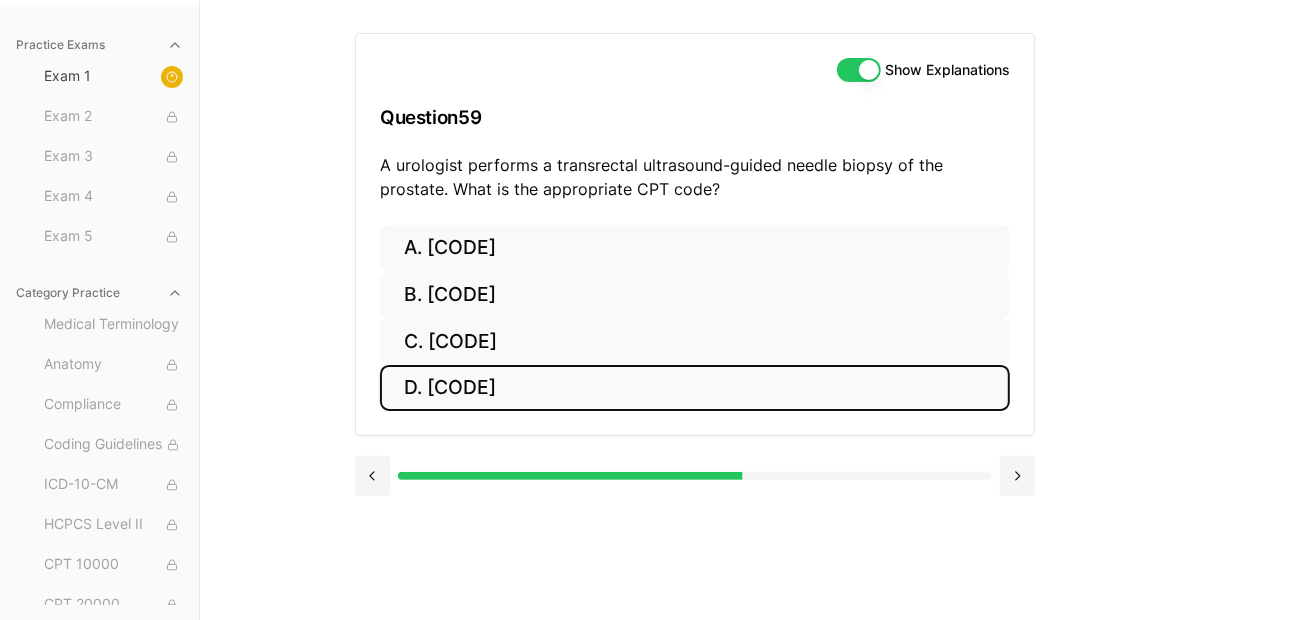 click on "D. [CODE]" at bounding box center [695, 388] 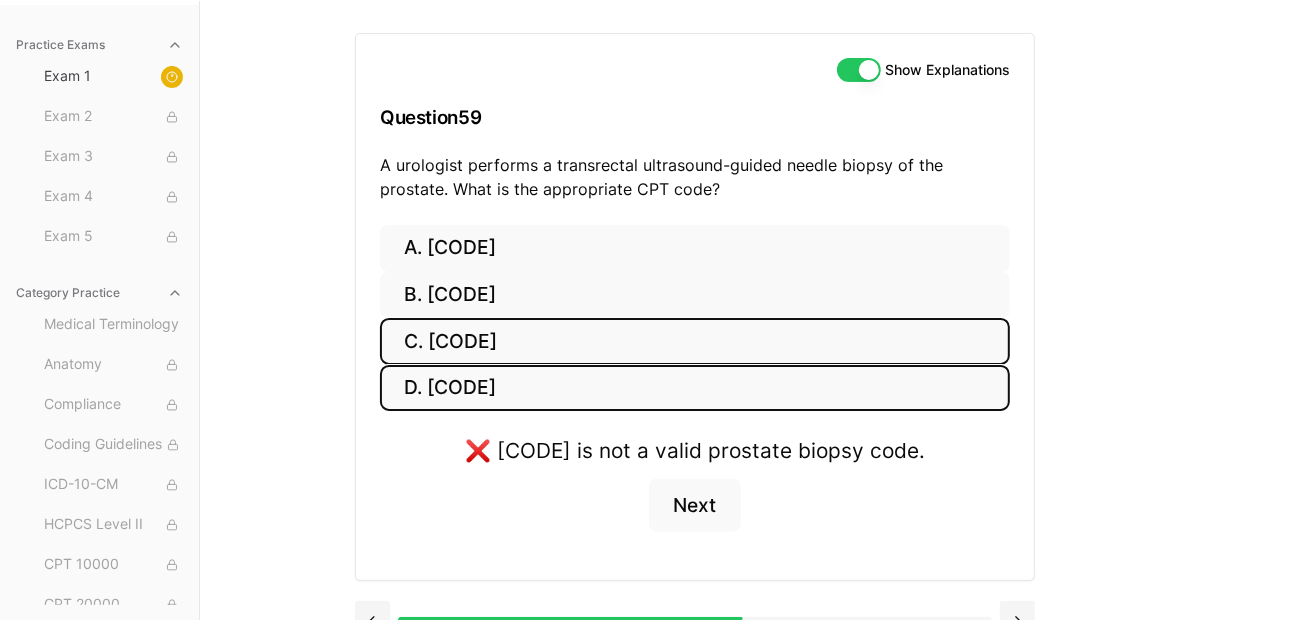 click on "C. [CODE]" at bounding box center [695, 341] 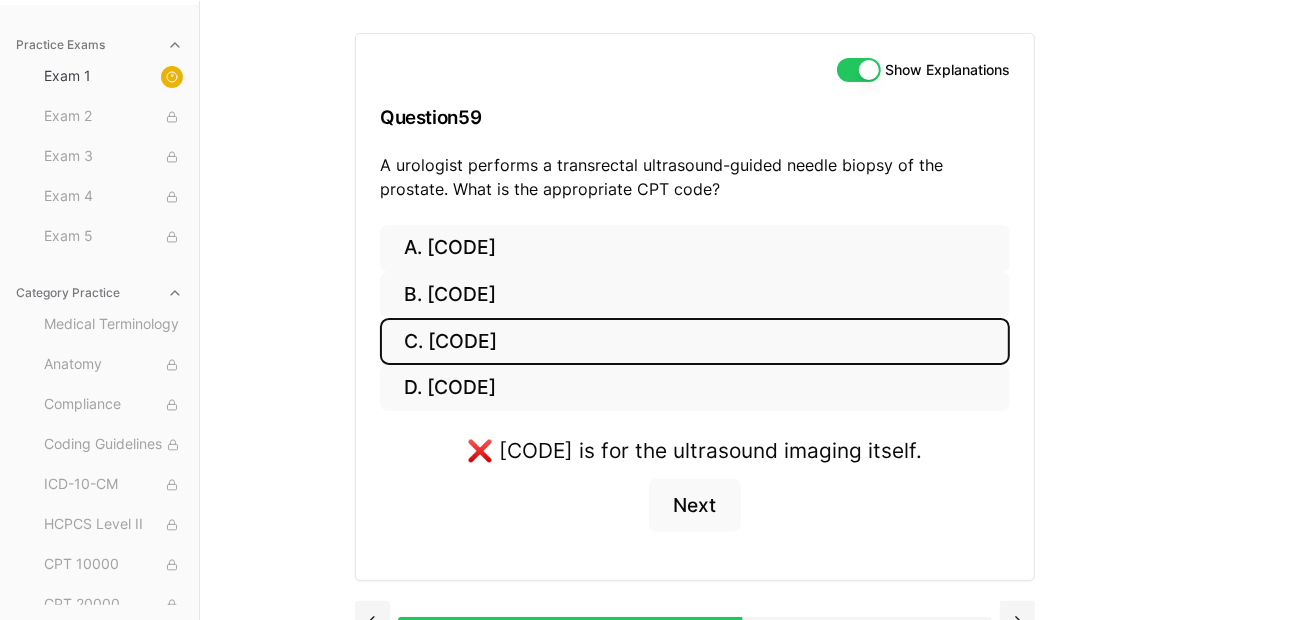 click on "C. [CODE]" at bounding box center (695, 341) 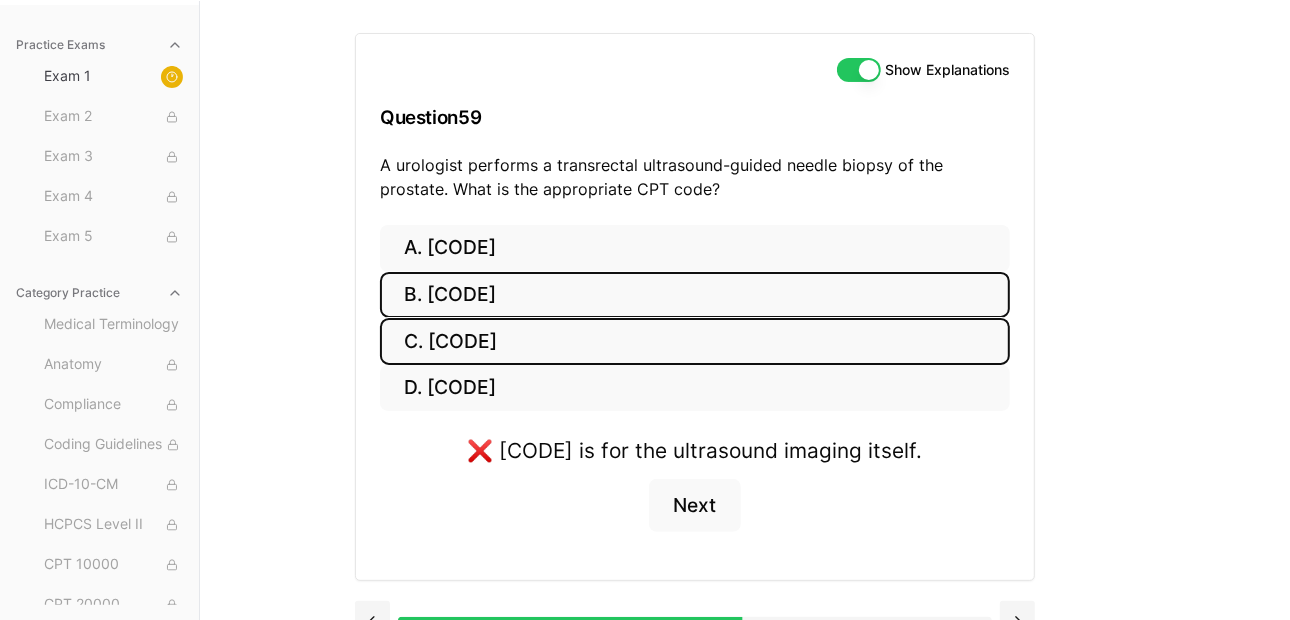 click on "B. [CODE]" at bounding box center (695, 295) 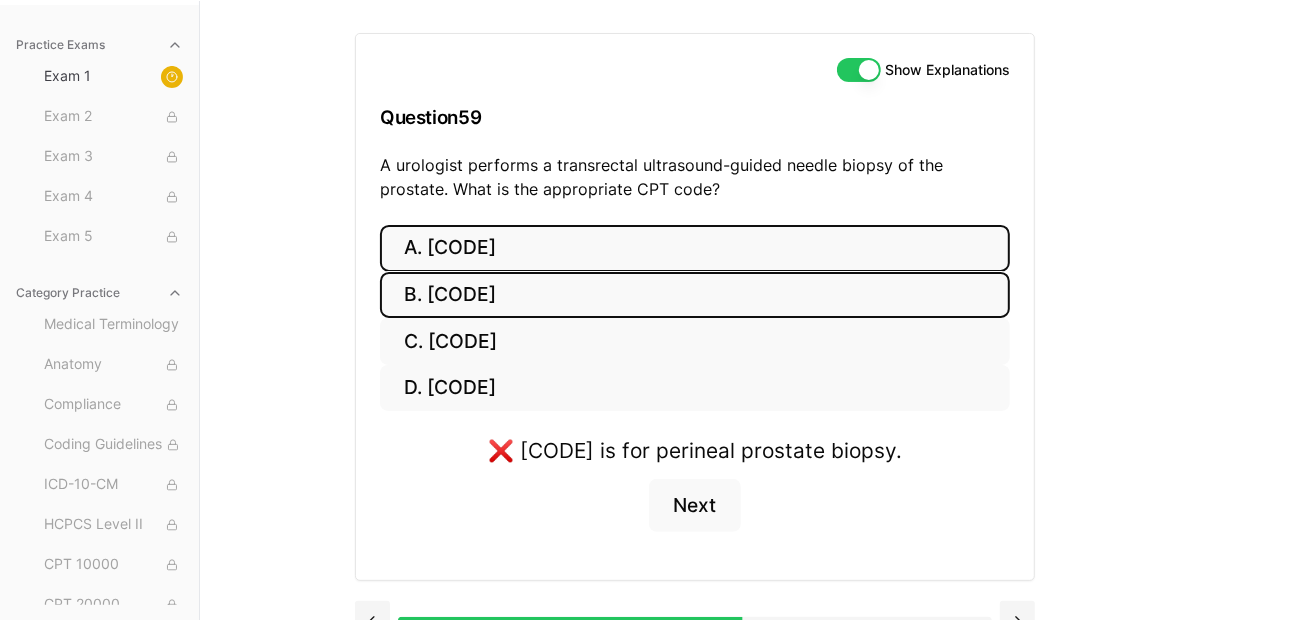 click on "A. [CODE]" at bounding box center [695, 248] 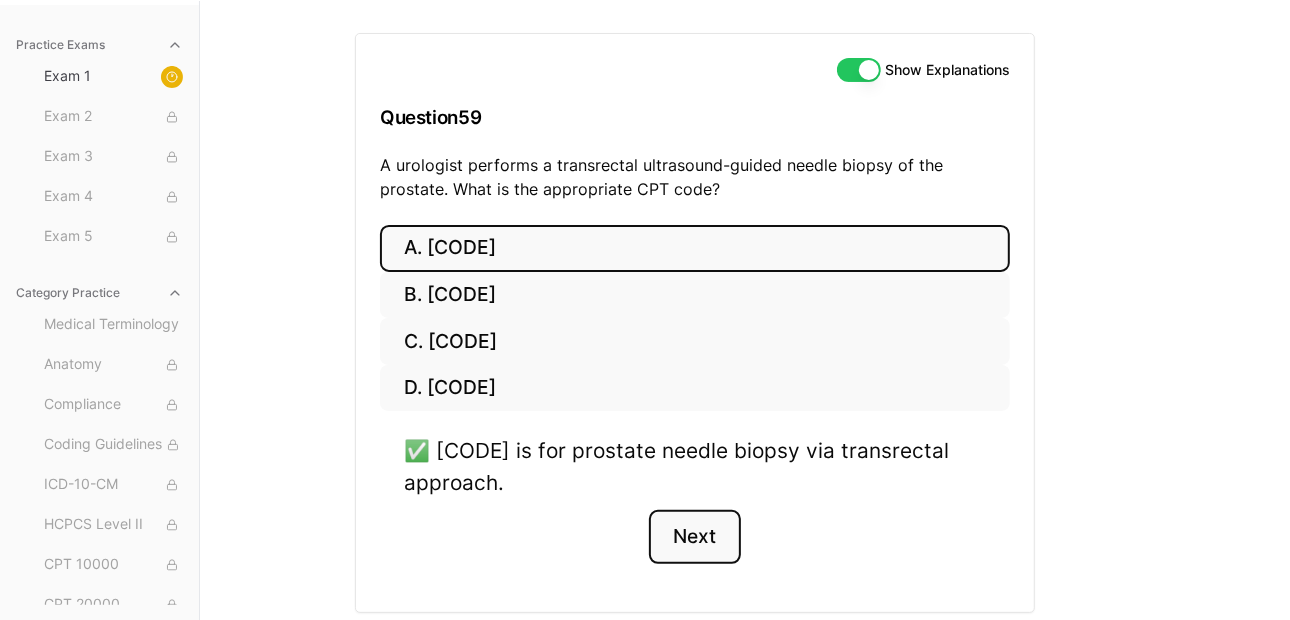click on "Next" at bounding box center (694, 537) 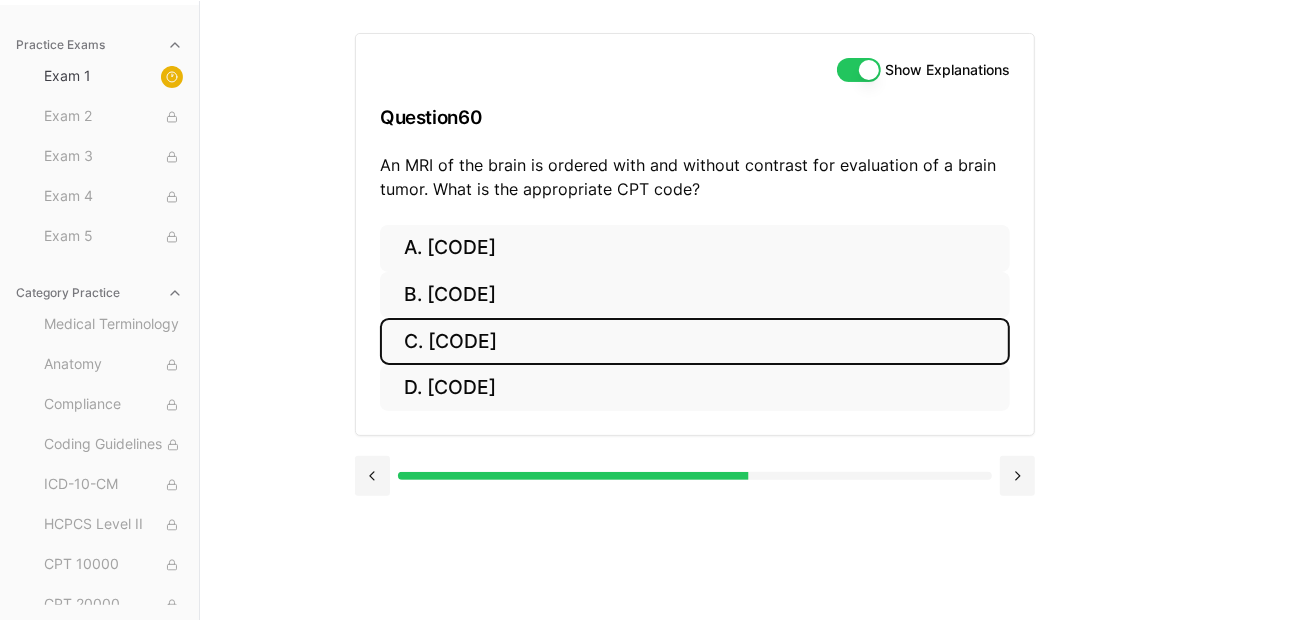 click on "C. [CODE]" at bounding box center (695, 341) 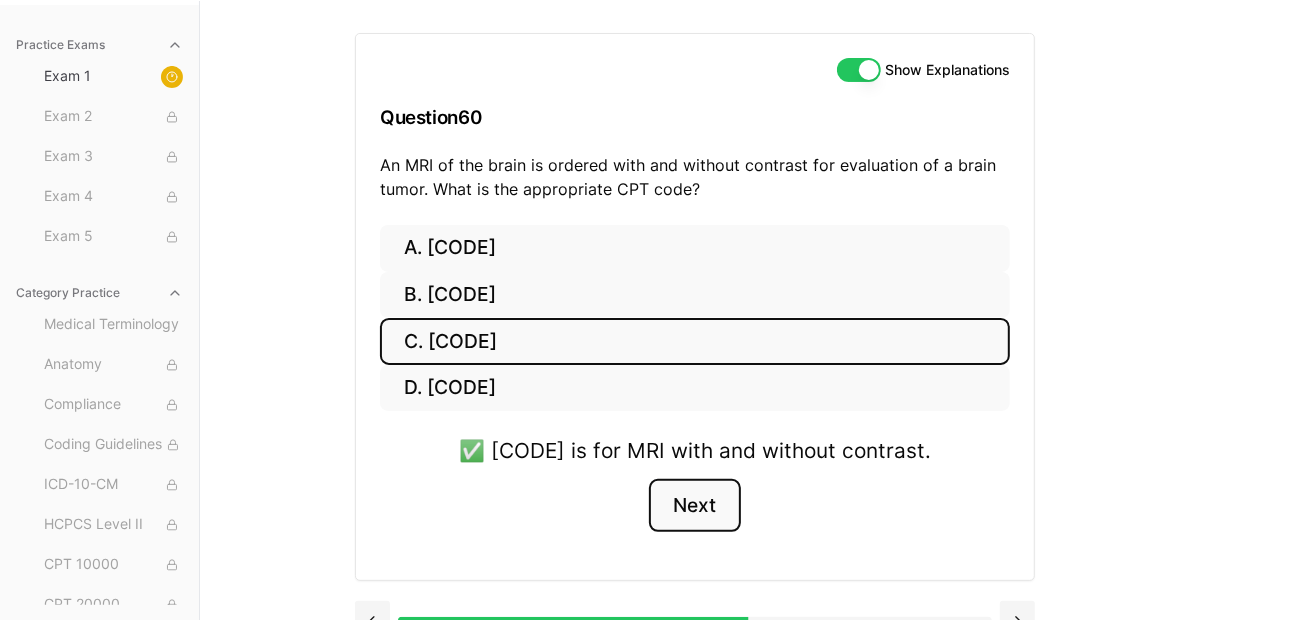 click on "Next" at bounding box center (694, 506) 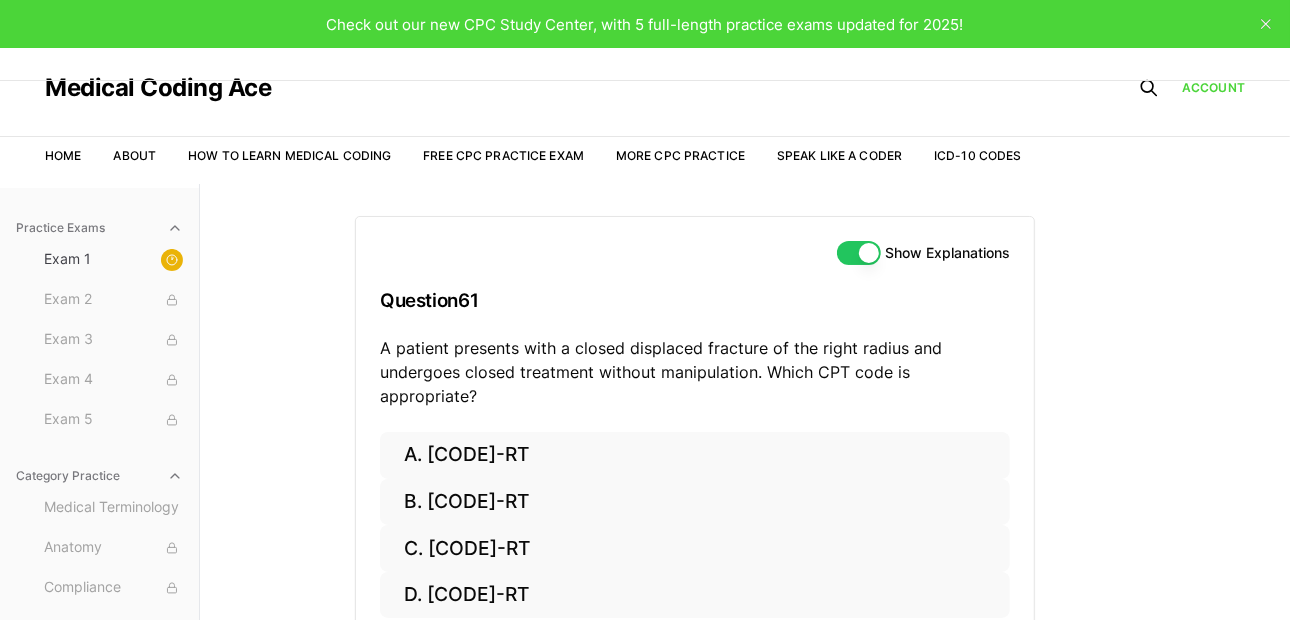 scroll, scrollTop: 99, scrollLeft: 0, axis: vertical 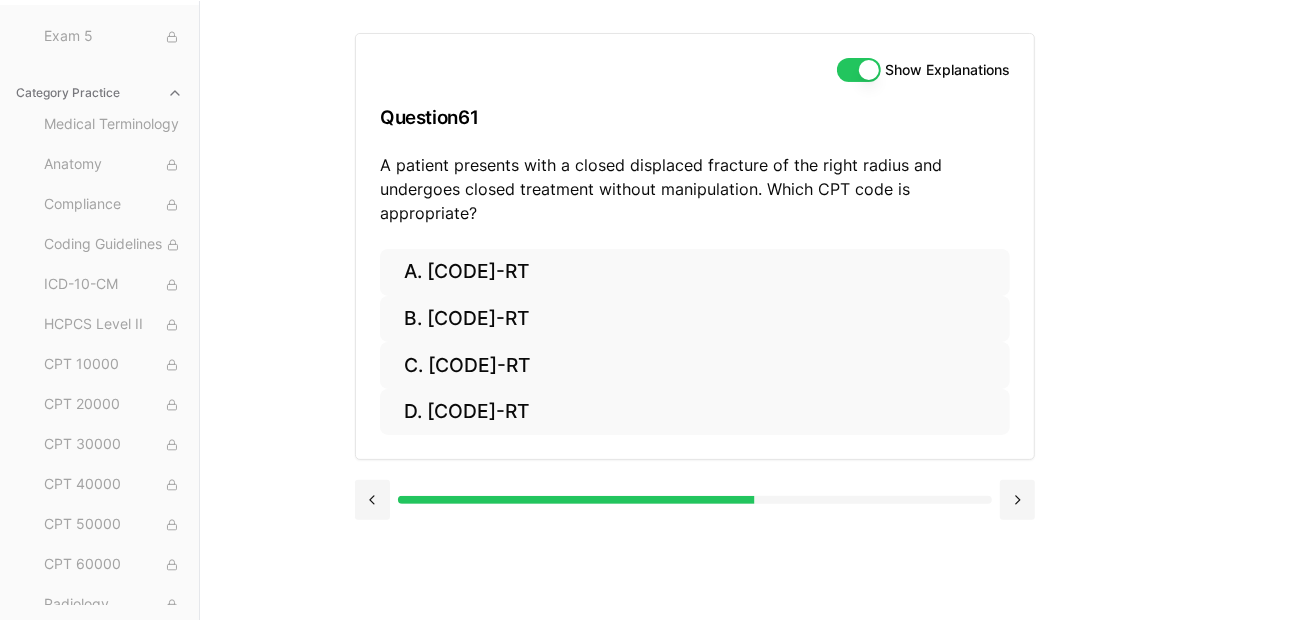 click on "Show Explanations" at bounding box center [859, 70] 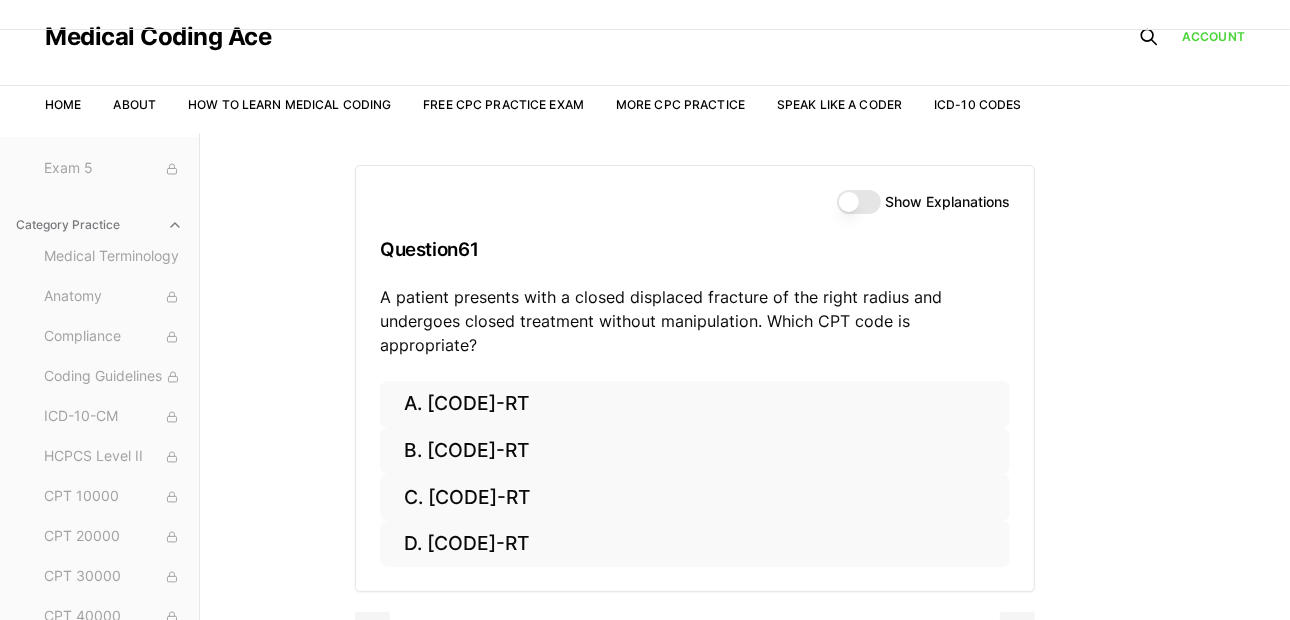 scroll, scrollTop: 0, scrollLeft: 0, axis: both 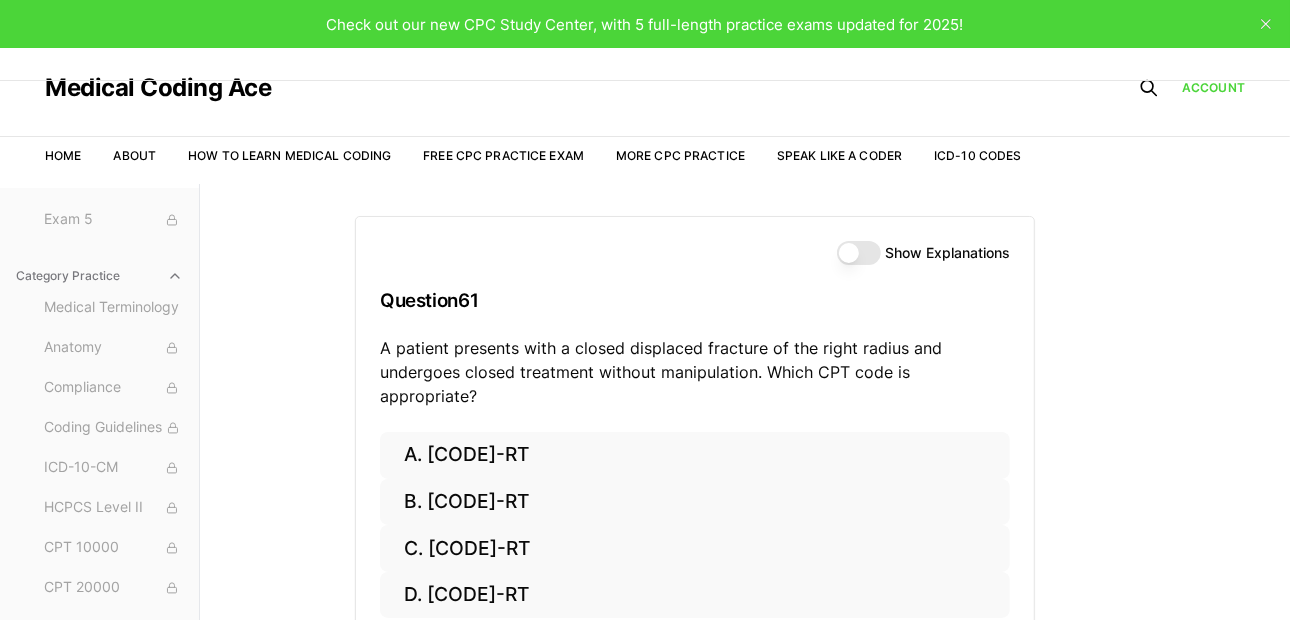 click on "Show Explanations" at bounding box center (859, 253) 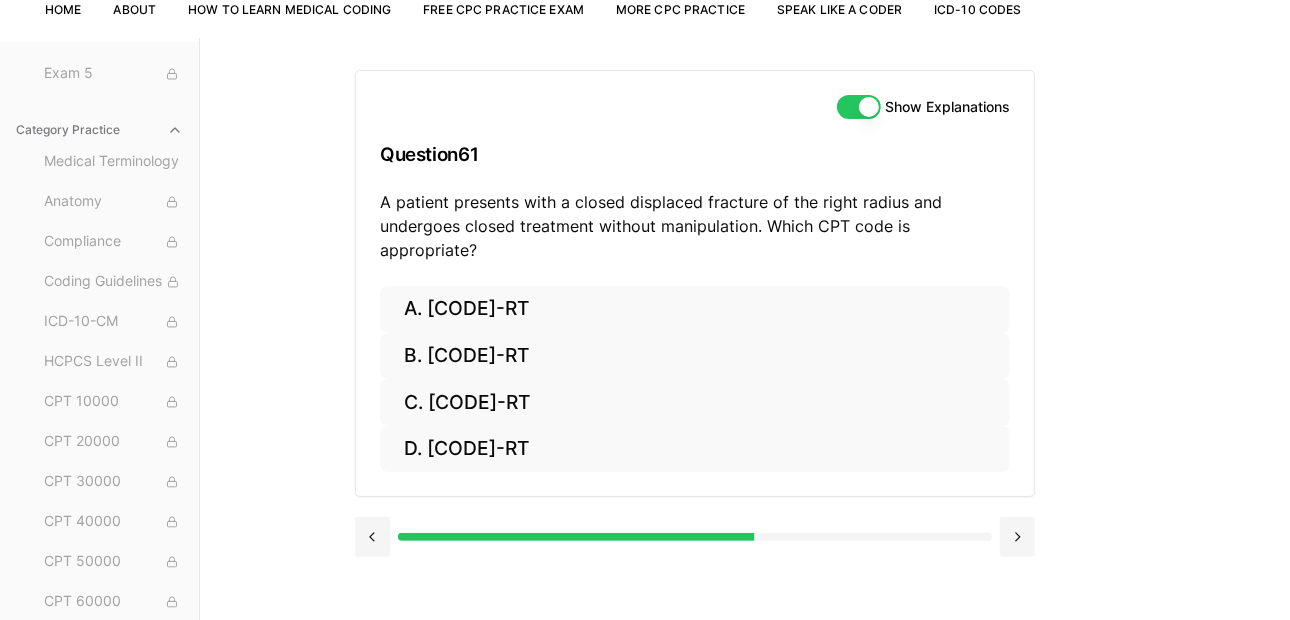 scroll, scrollTop: 183, scrollLeft: 0, axis: vertical 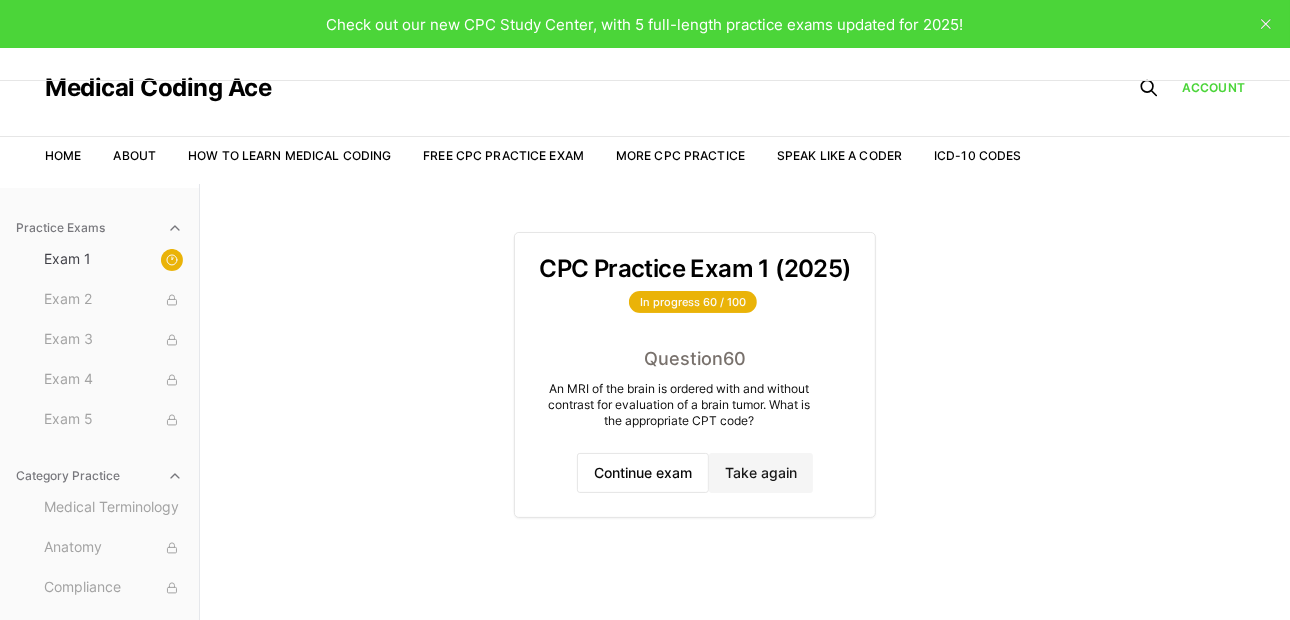 click on "Check out our new CPC Study Center, with 5 full-length practice exams updated for 2025!" at bounding box center [645, 24] 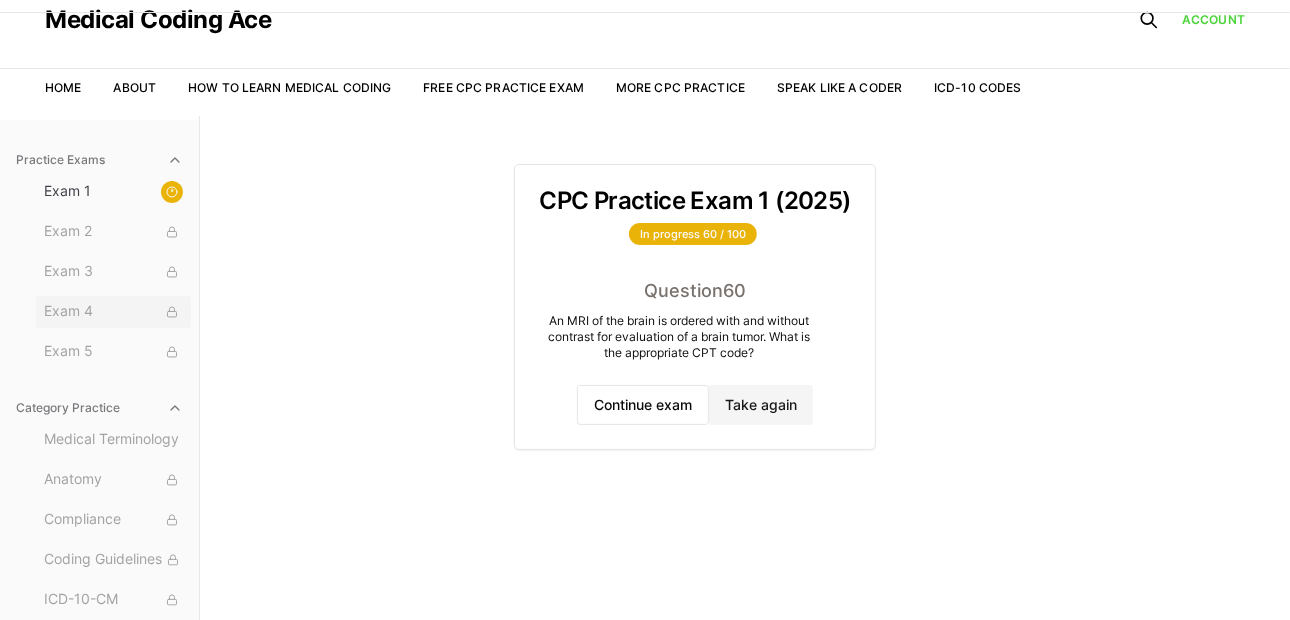 scroll, scrollTop: 99, scrollLeft: 0, axis: vertical 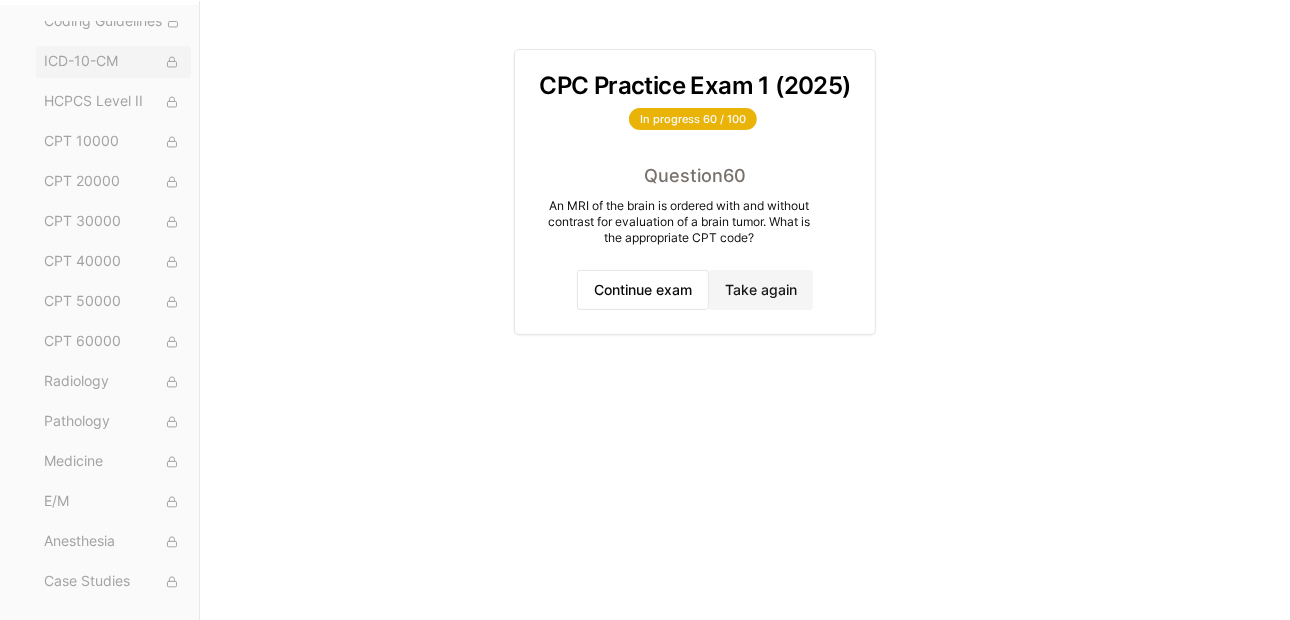 click on "ICD-10-CM" at bounding box center [113, 62] 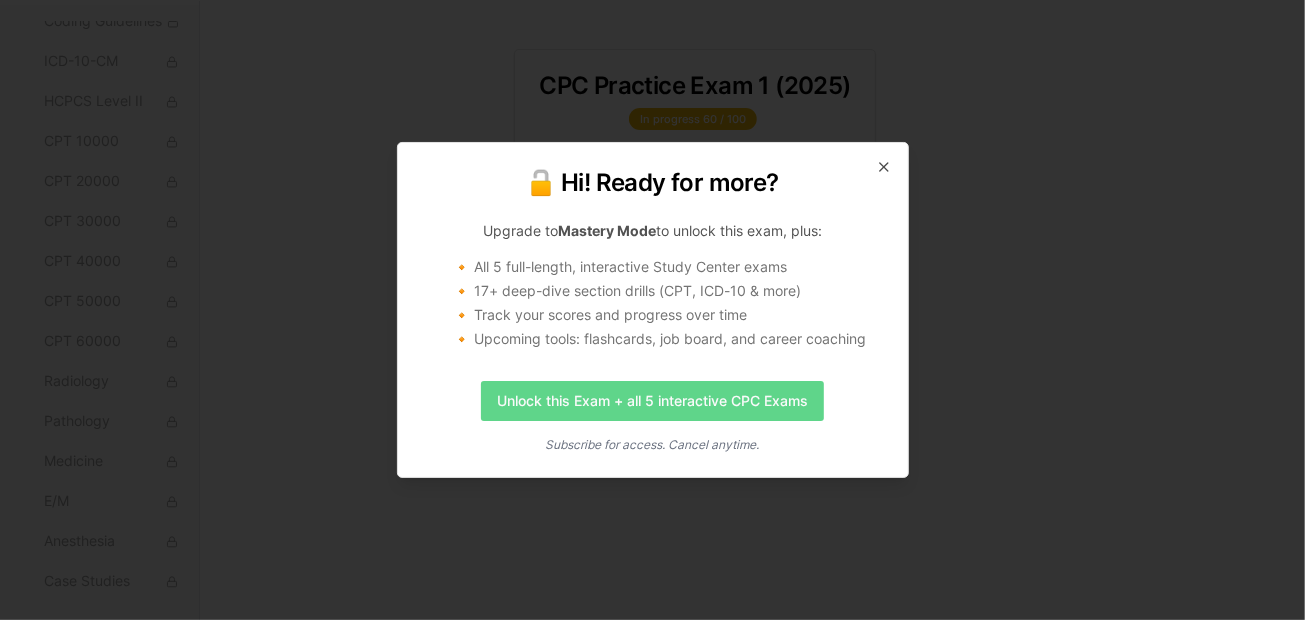click on "Unlock this Exam + all 5 interactive CPC Exams" at bounding box center (652, 401) 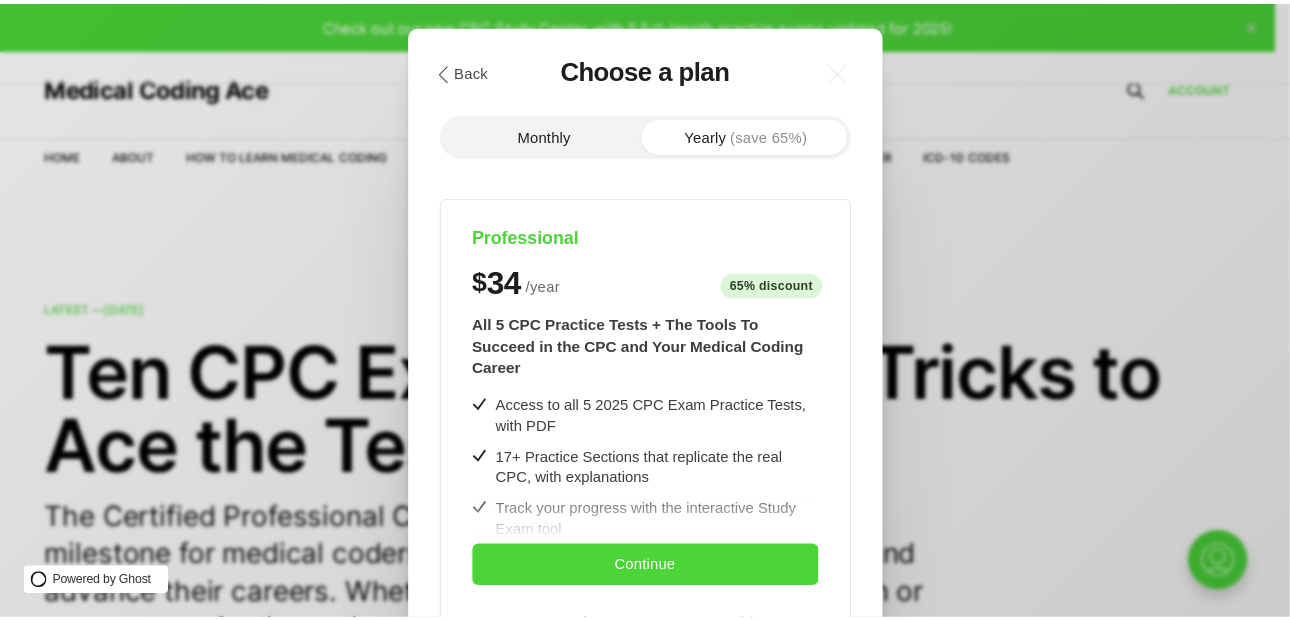 scroll, scrollTop: 0, scrollLeft: 0, axis: both 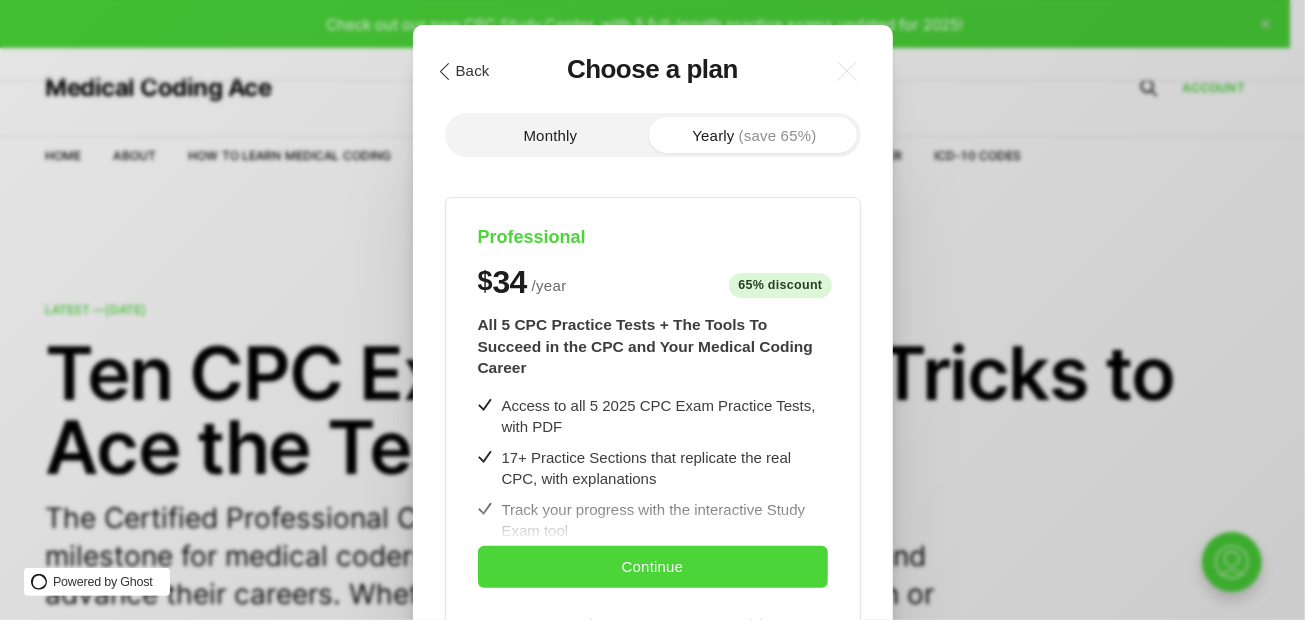 click on ".cls-1{fill:none;stroke:currentColor;stroke-linecap:round;stroke-linejoin:round;stroke-width:1.5px;fill-rule:evenodd;}   Back" at bounding box center (463, 71) 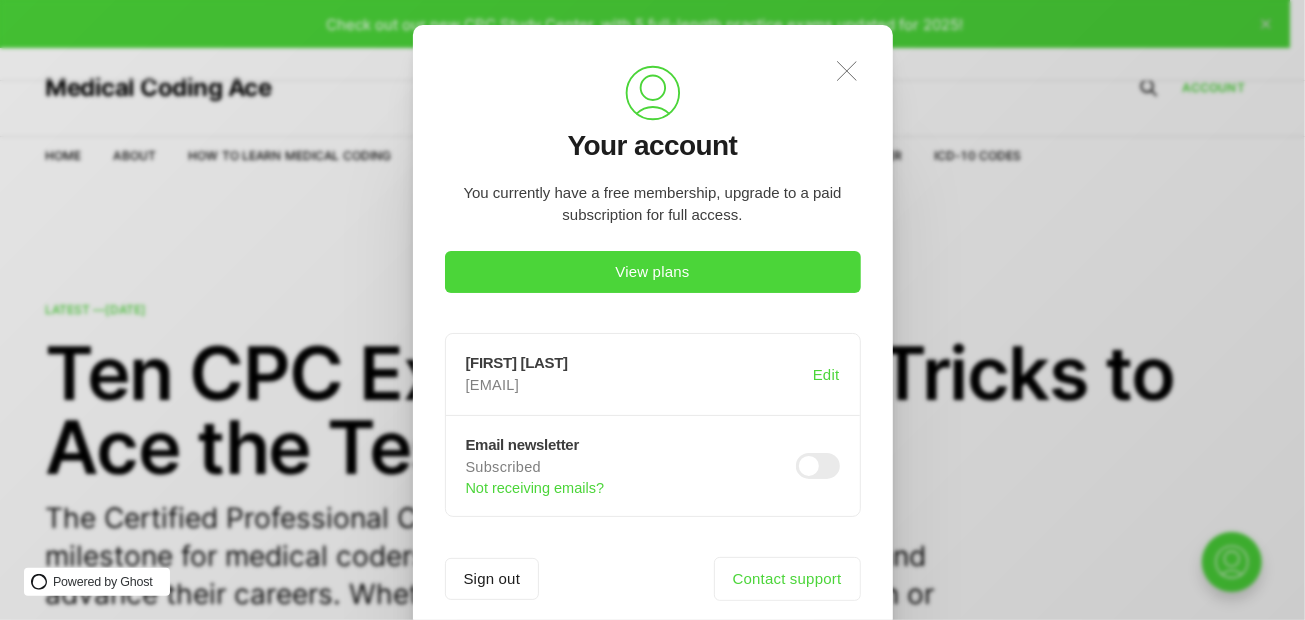 click on ".a{fill:none;stroke:currentColor;stroke-linecap:round;stroke-linejoin:round;stroke-width:1.2px !important;}" 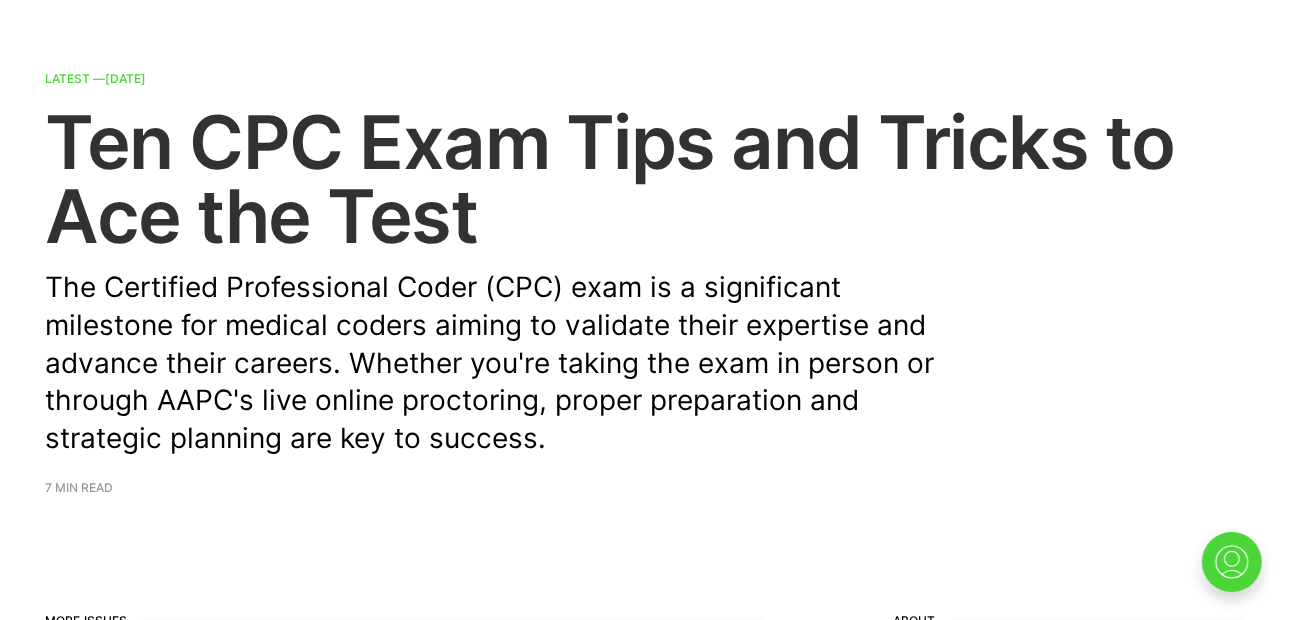 scroll, scrollTop: 200, scrollLeft: 0, axis: vertical 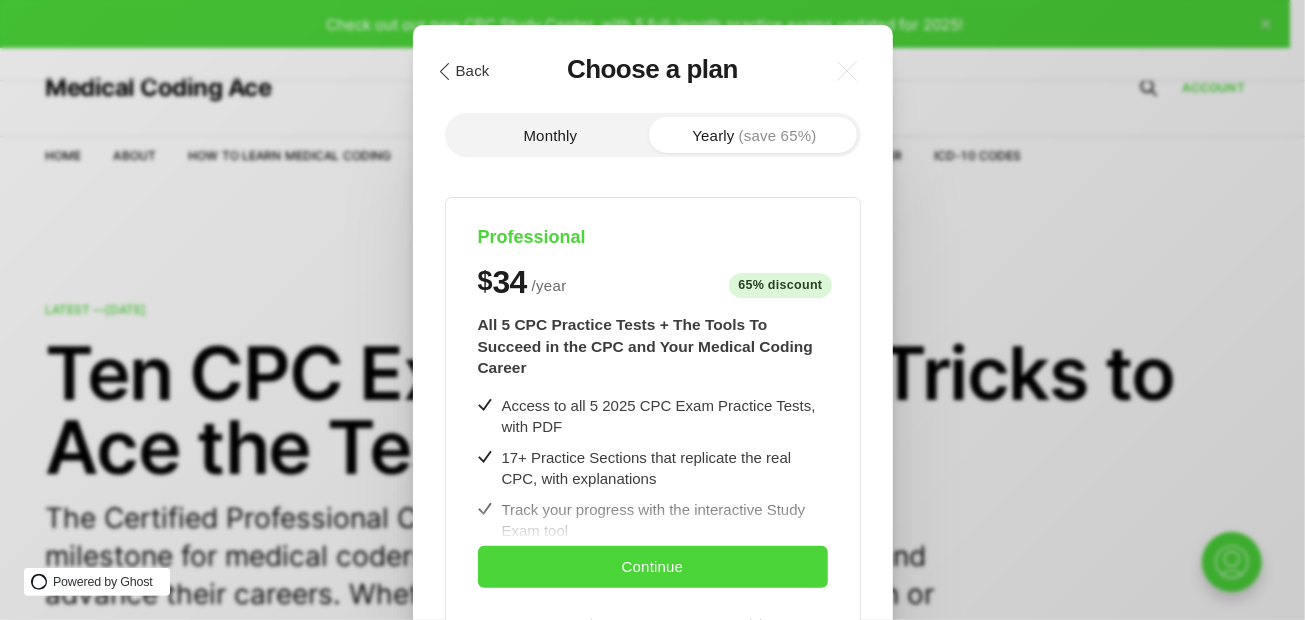 click on ".cls-1{fill:none;stroke:currentColor;stroke-linecap:round;stroke-linejoin:round;stroke-width:1.5px;fill-rule:evenodd;}   Back" at bounding box center (463, 71) 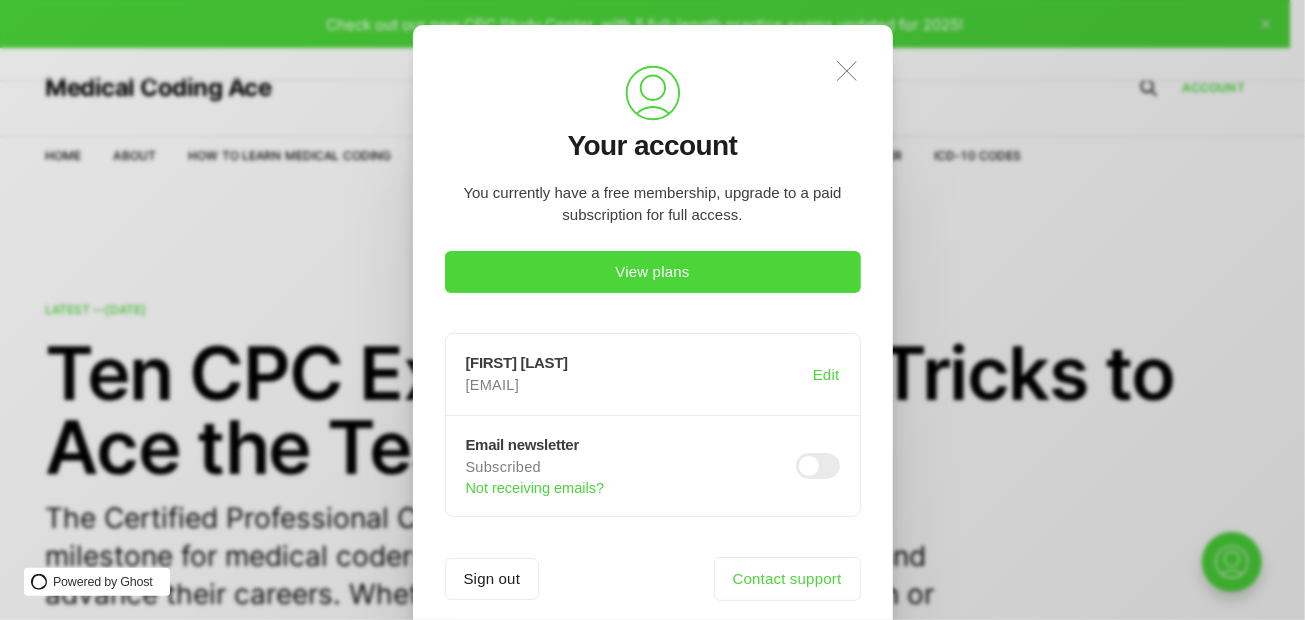 click on ".a{fill:none;stroke:currentColor;stroke-linecap:round;stroke-linejoin:round;stroke-width:1.2px !important;}" 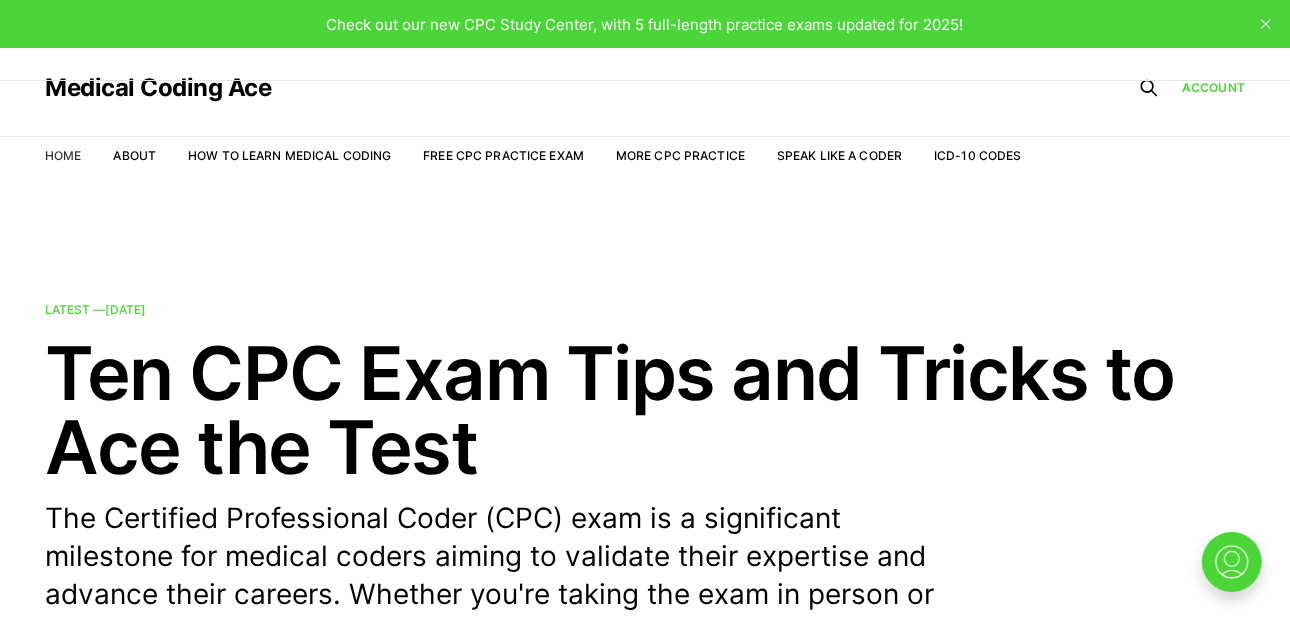 click on "Home" at bounding box center (63, 155) 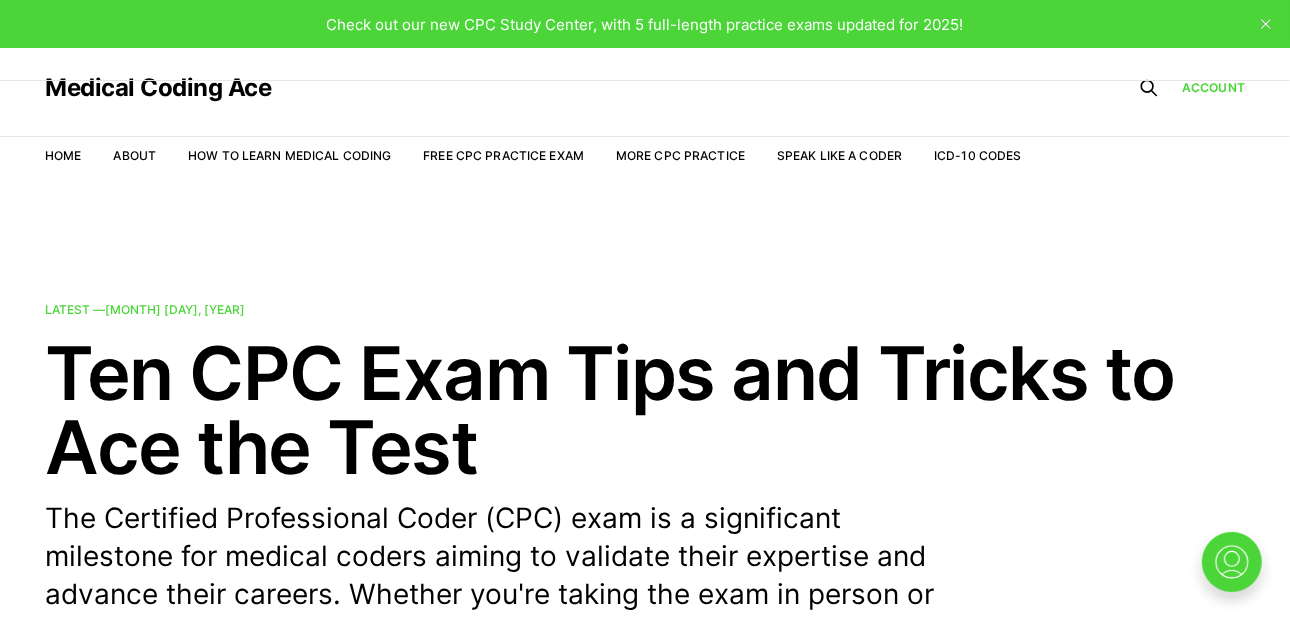 scroll, scrollTop: 0, scrollLeft: 0, axis: both 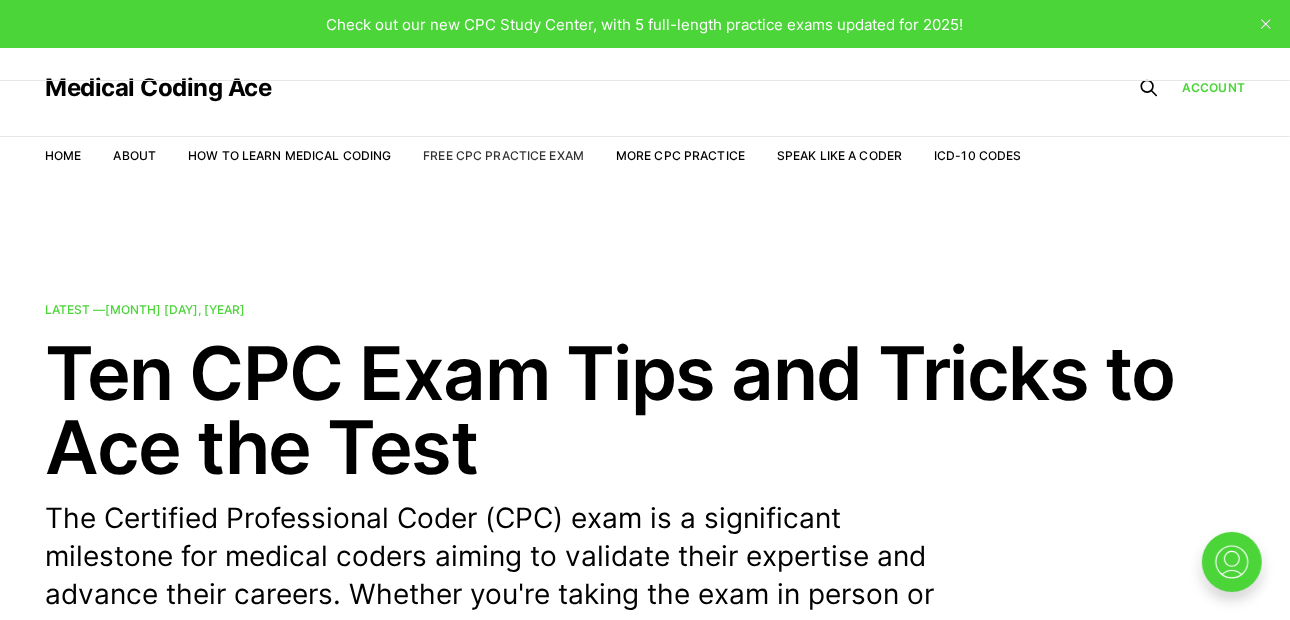 click on "Free CPC Practice Exam" at bounding box center (503, 155) 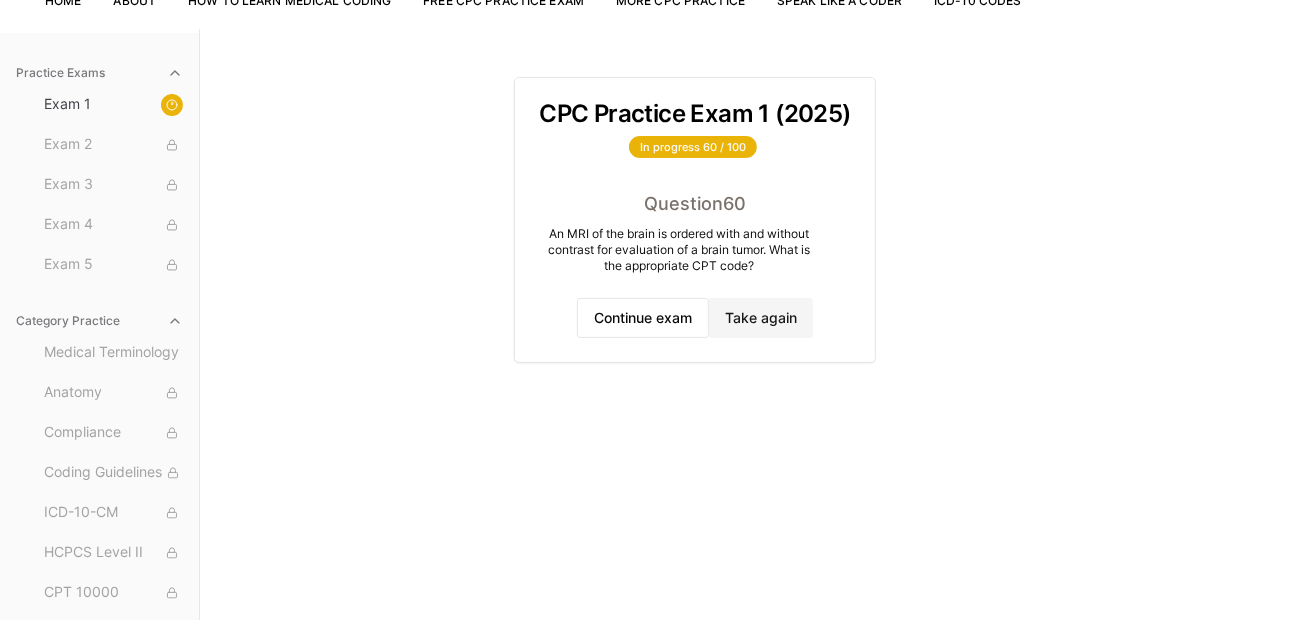 scroll, scrollTop: 183, scrollLeft: 0, axis: vertical 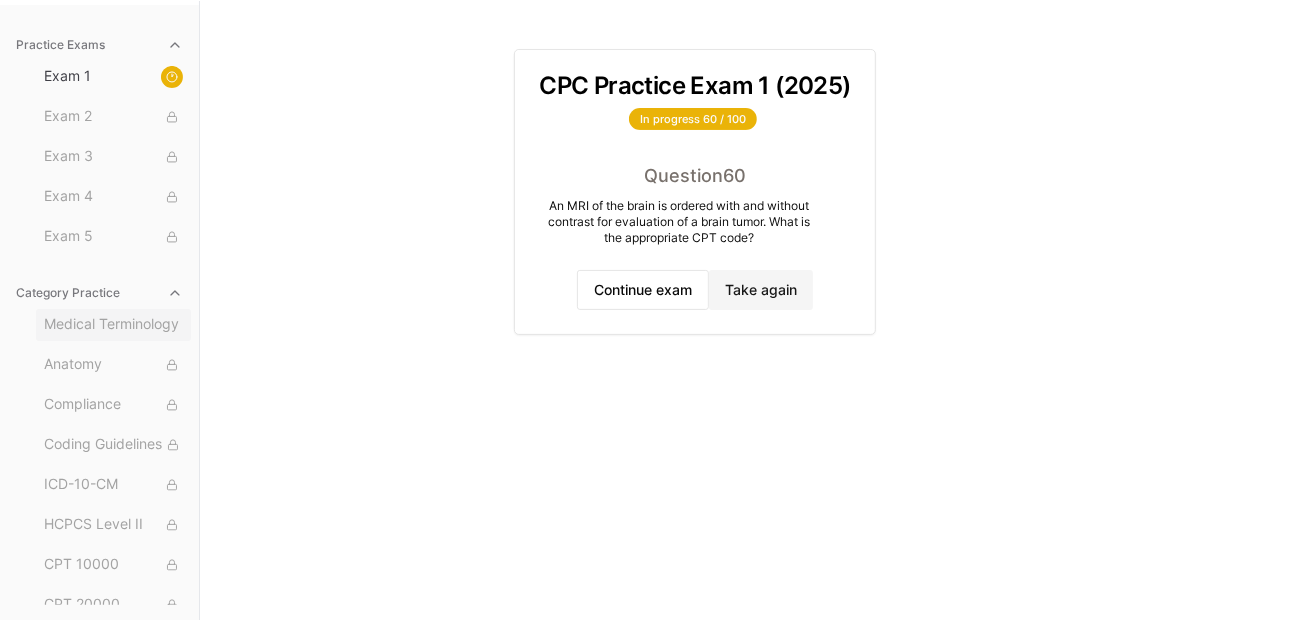 click on "Medical Terminology" at bounding box center (113, 325) 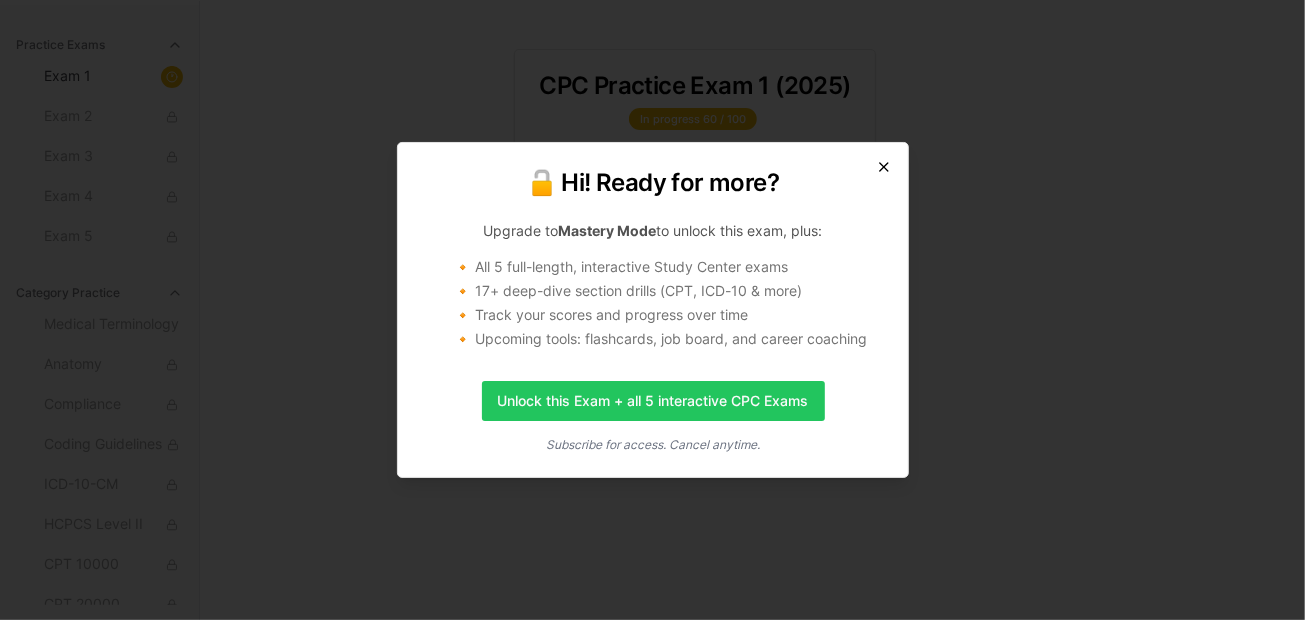 click 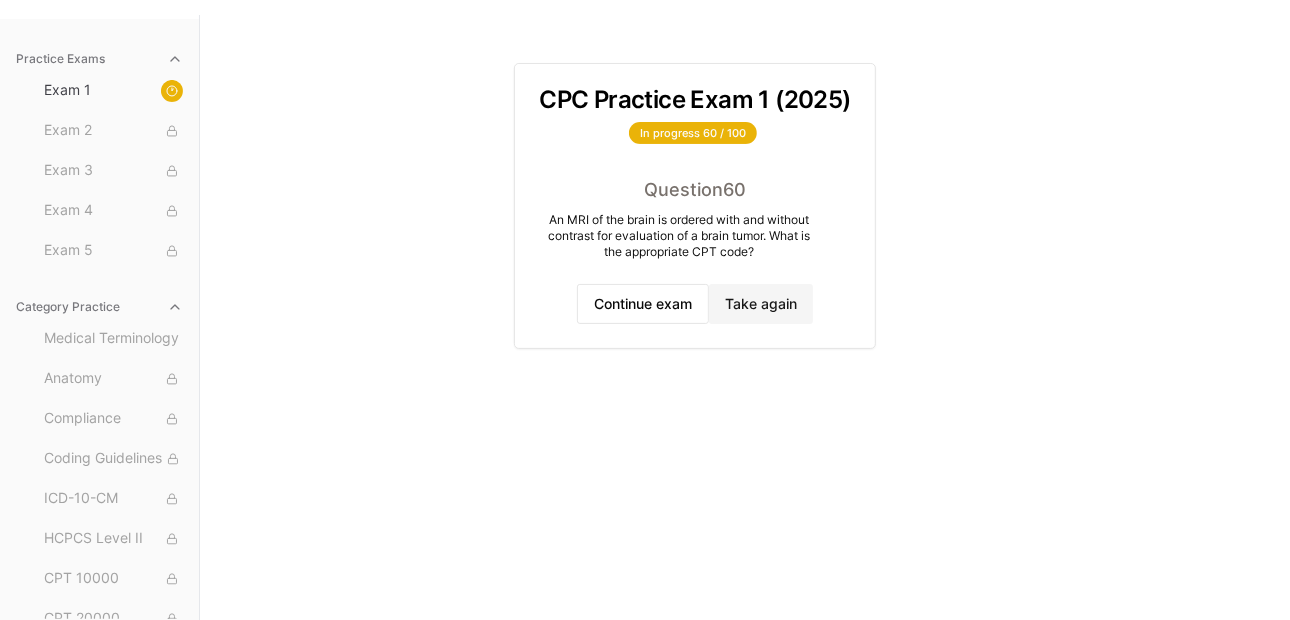 scroll, scrollTop: 84, scrollLeft: 0, axis: vertical 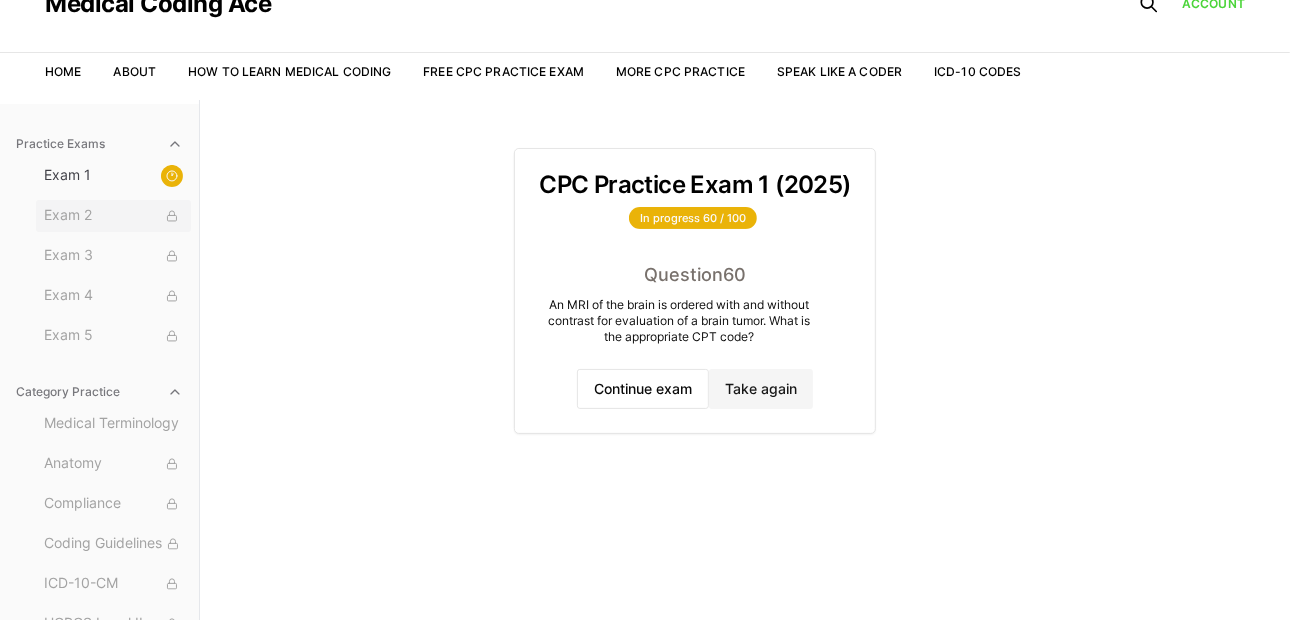 click on "Exam 2" at bounding box center [113, 216] 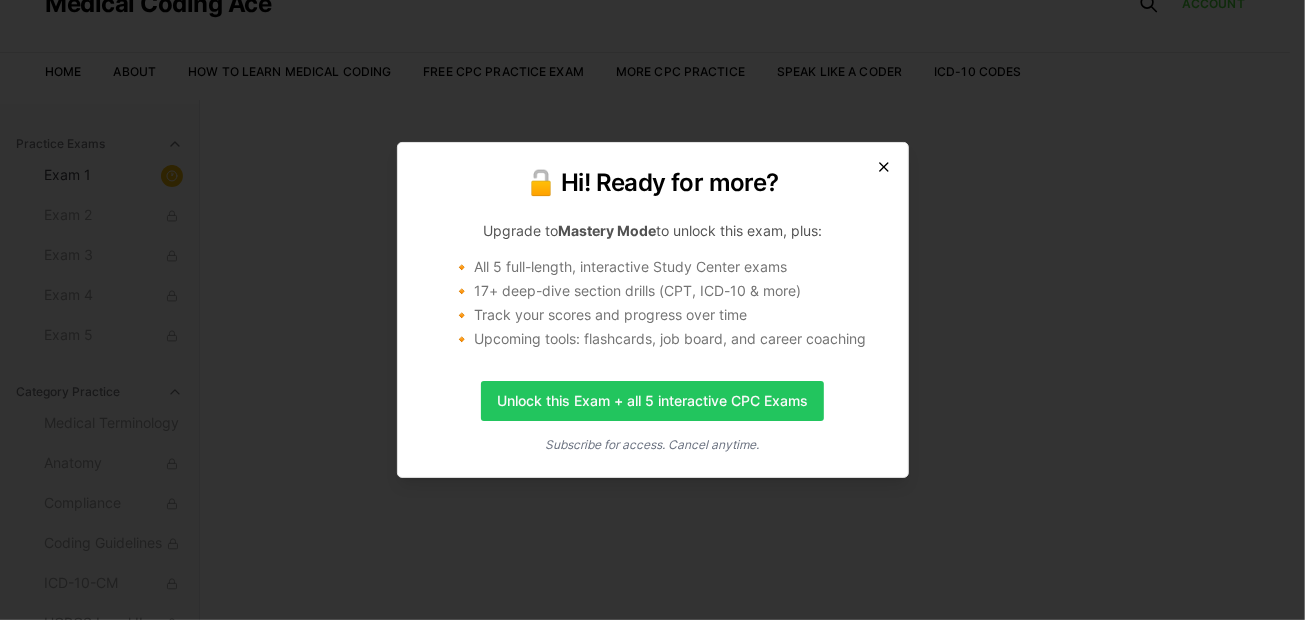 click 